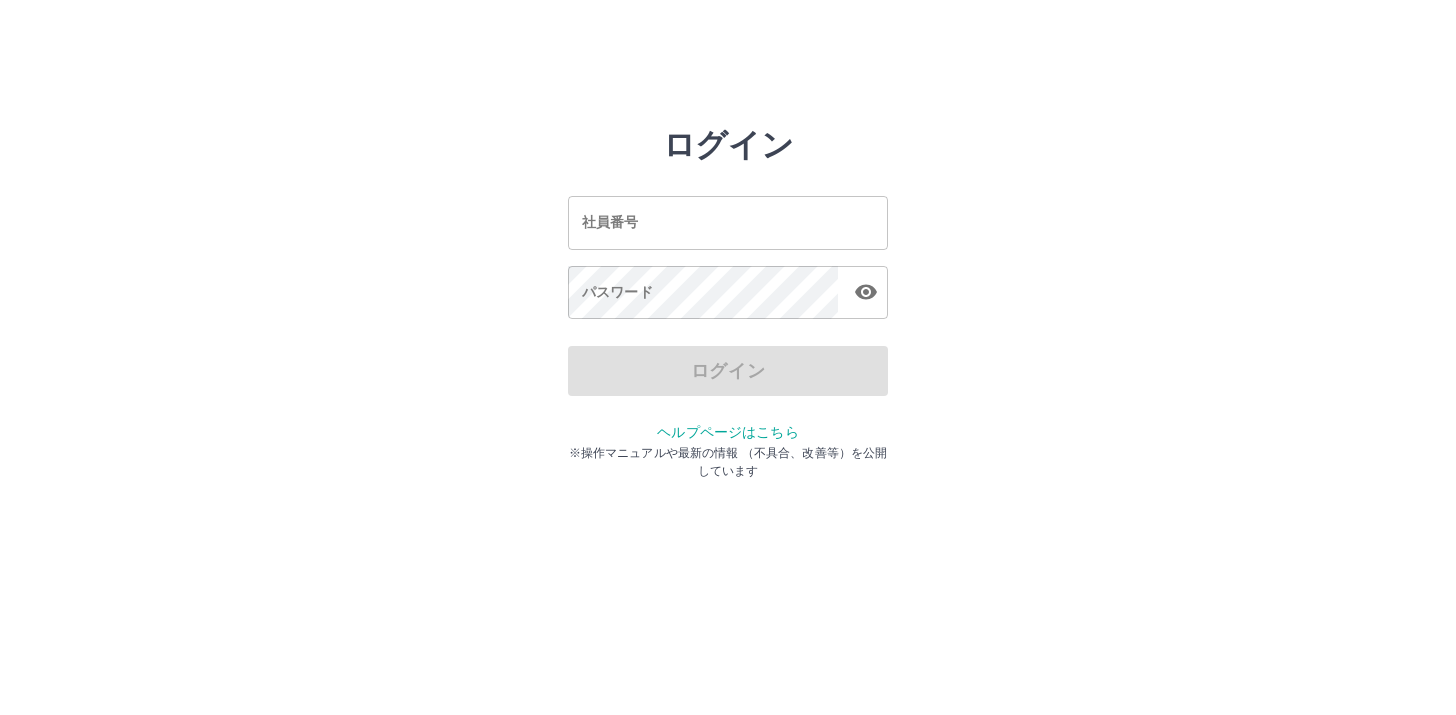 scroll, scrollTop: 0, scrollLeft: 0, axis: both 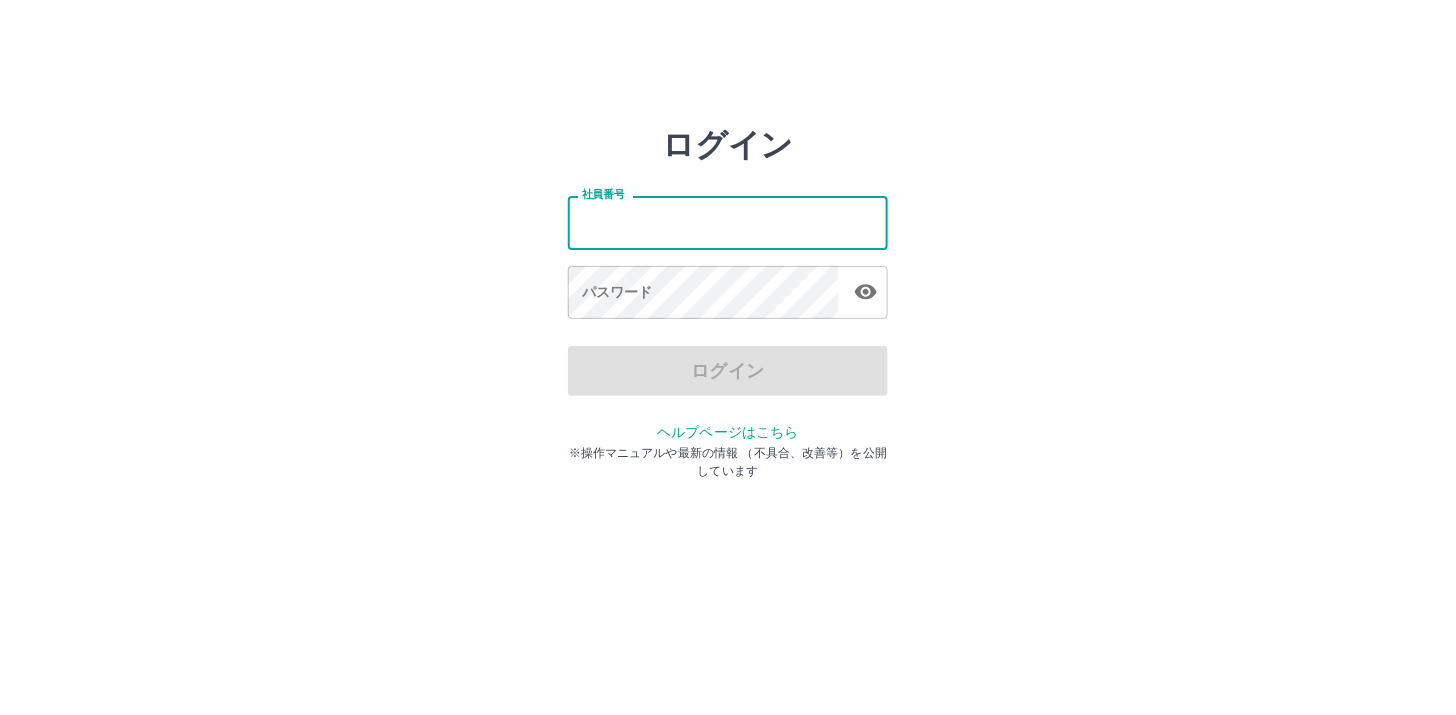 click on "社員番号" at bounding box center (728, 222) 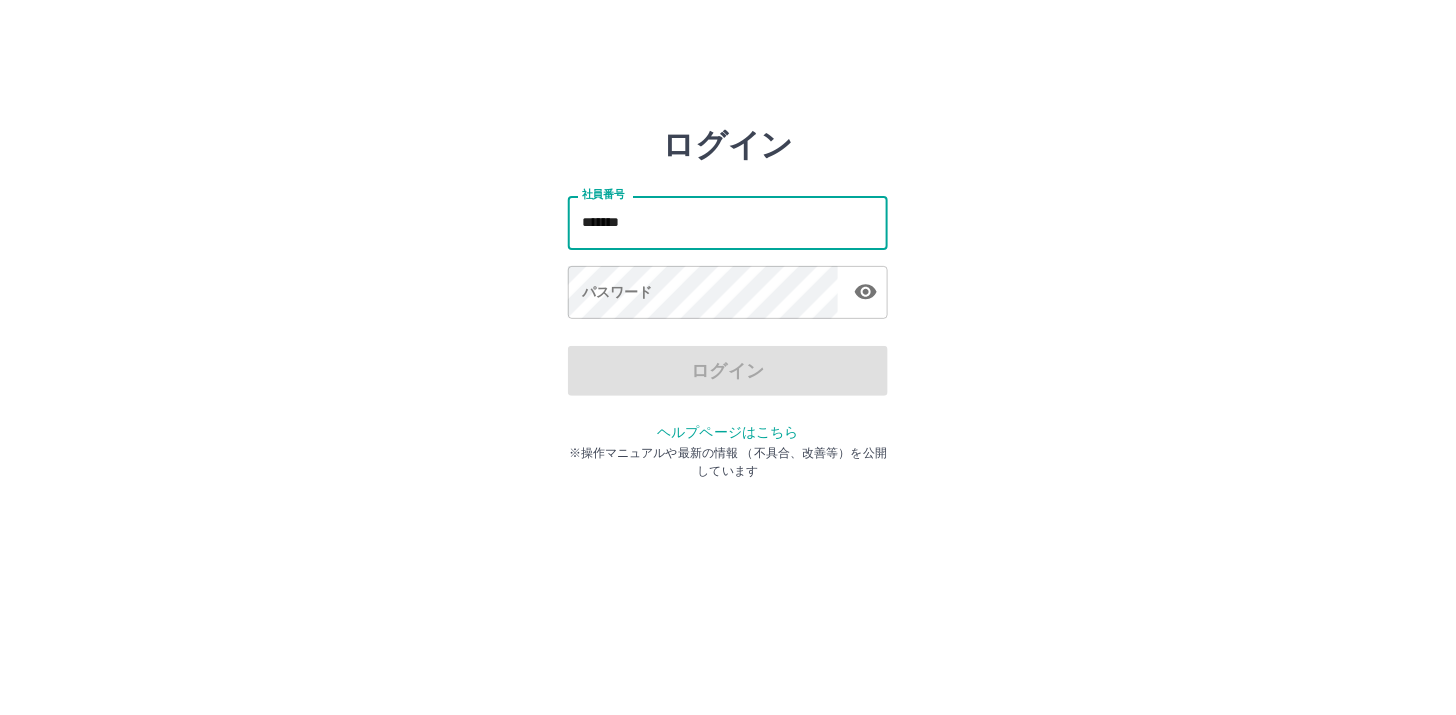 type on "*******" 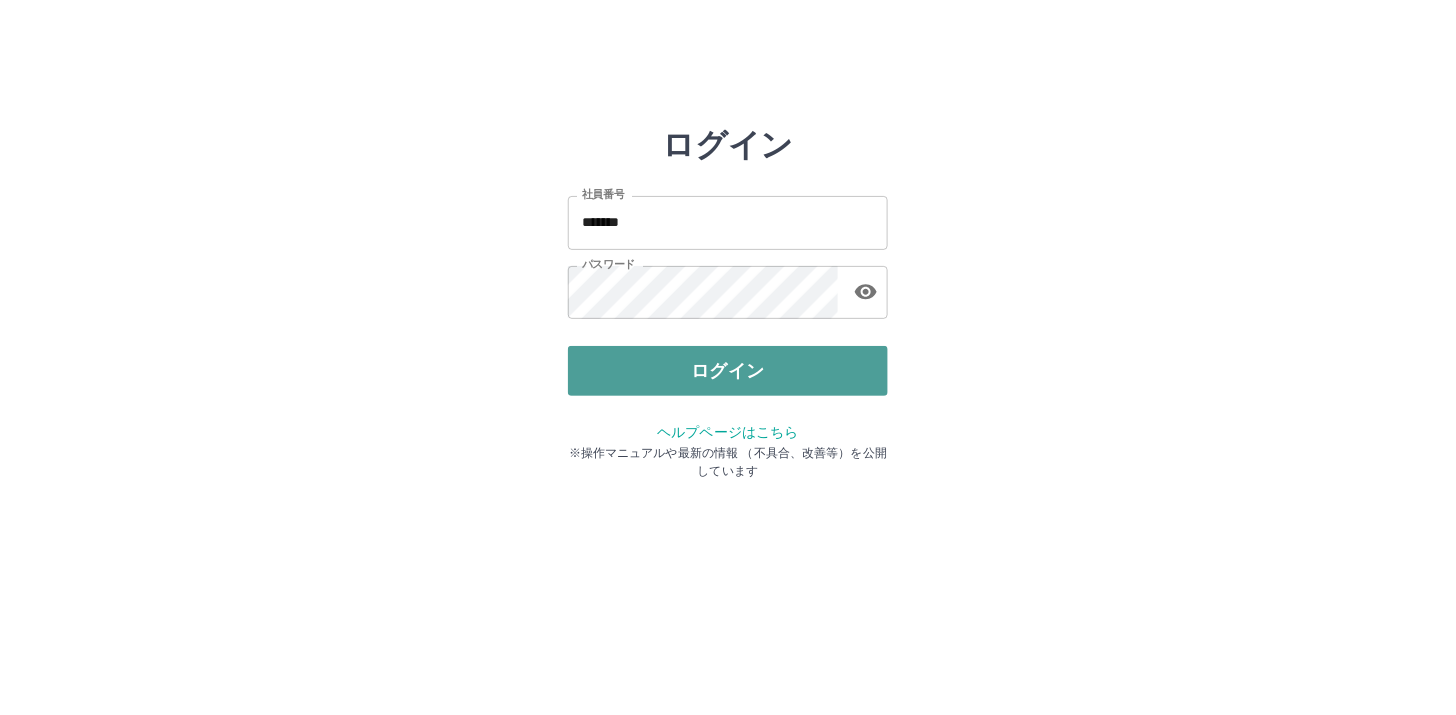 click on "ログイン" at bounding box center (728, 371) 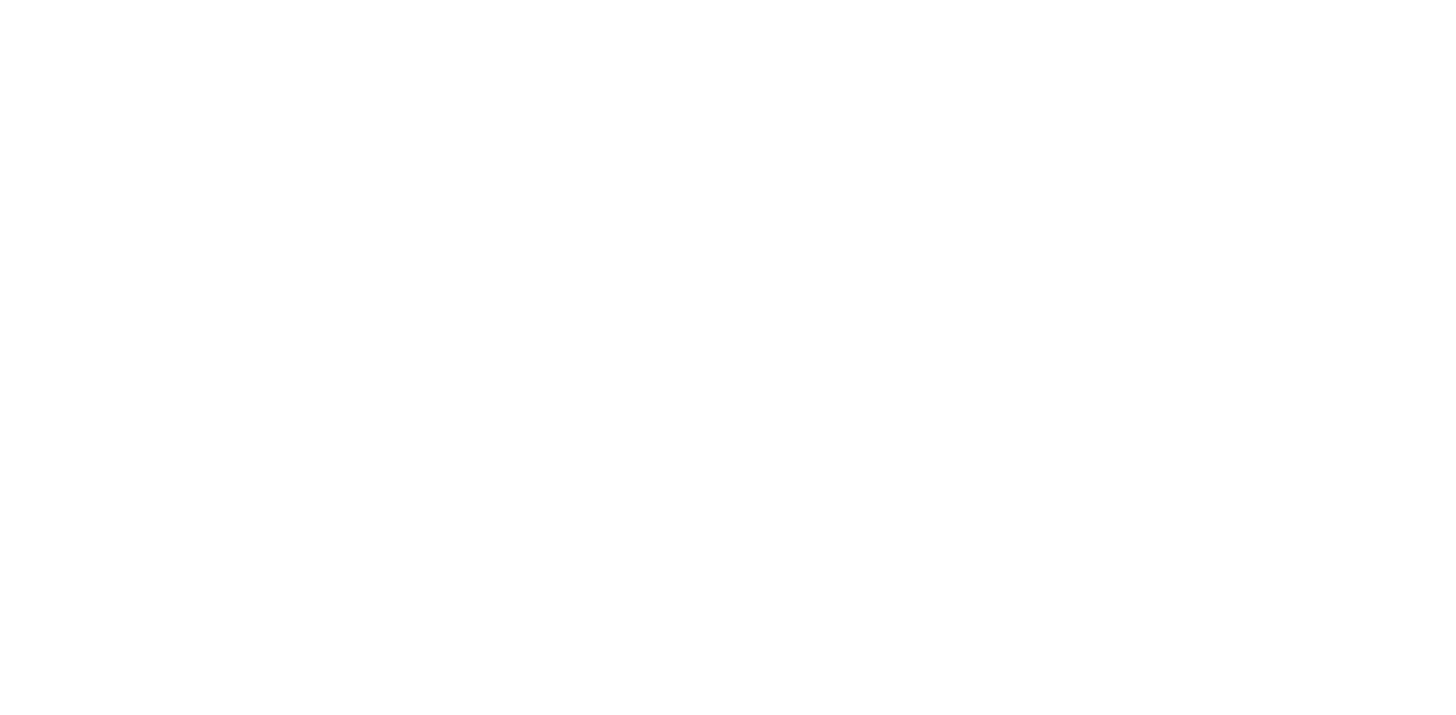 scroll, scrollTop: 0, scrollLeft: 0, axis: both 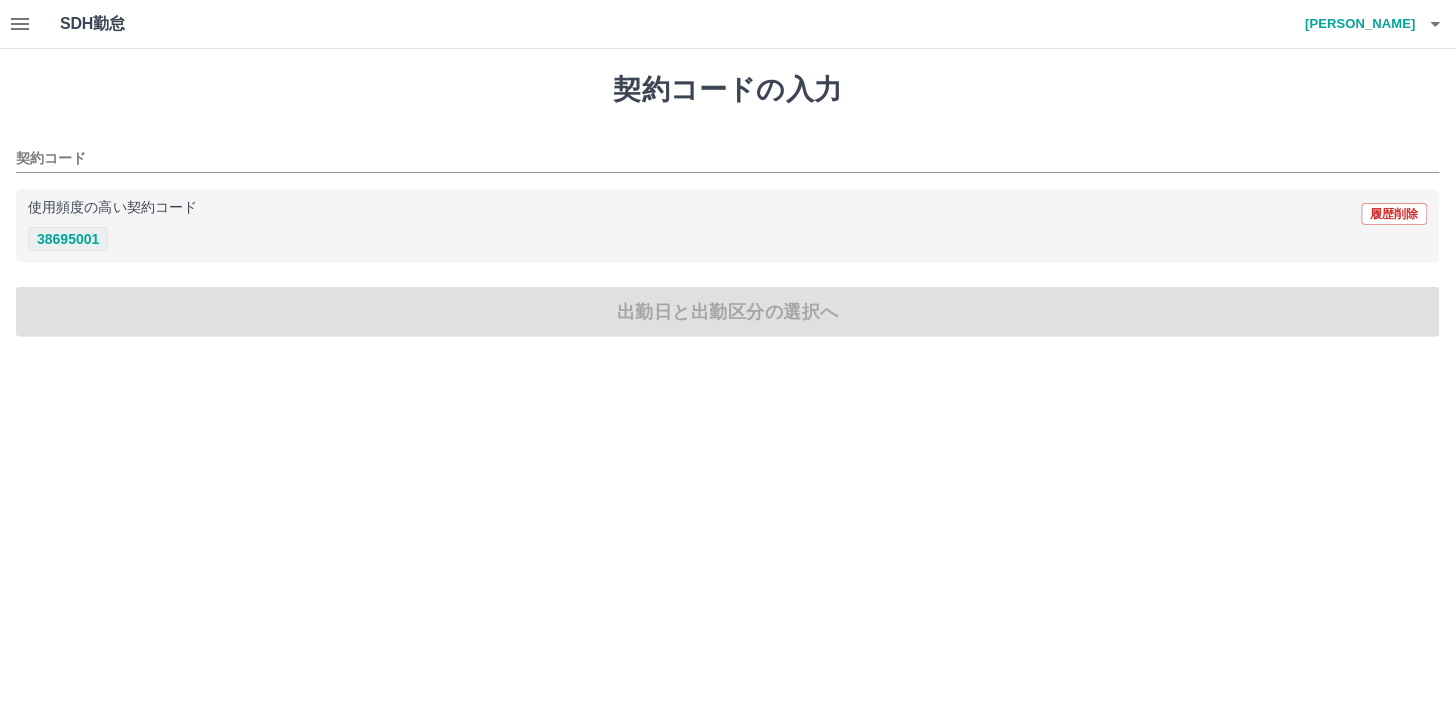 click on "38695001" at bounding box center [68, 239] 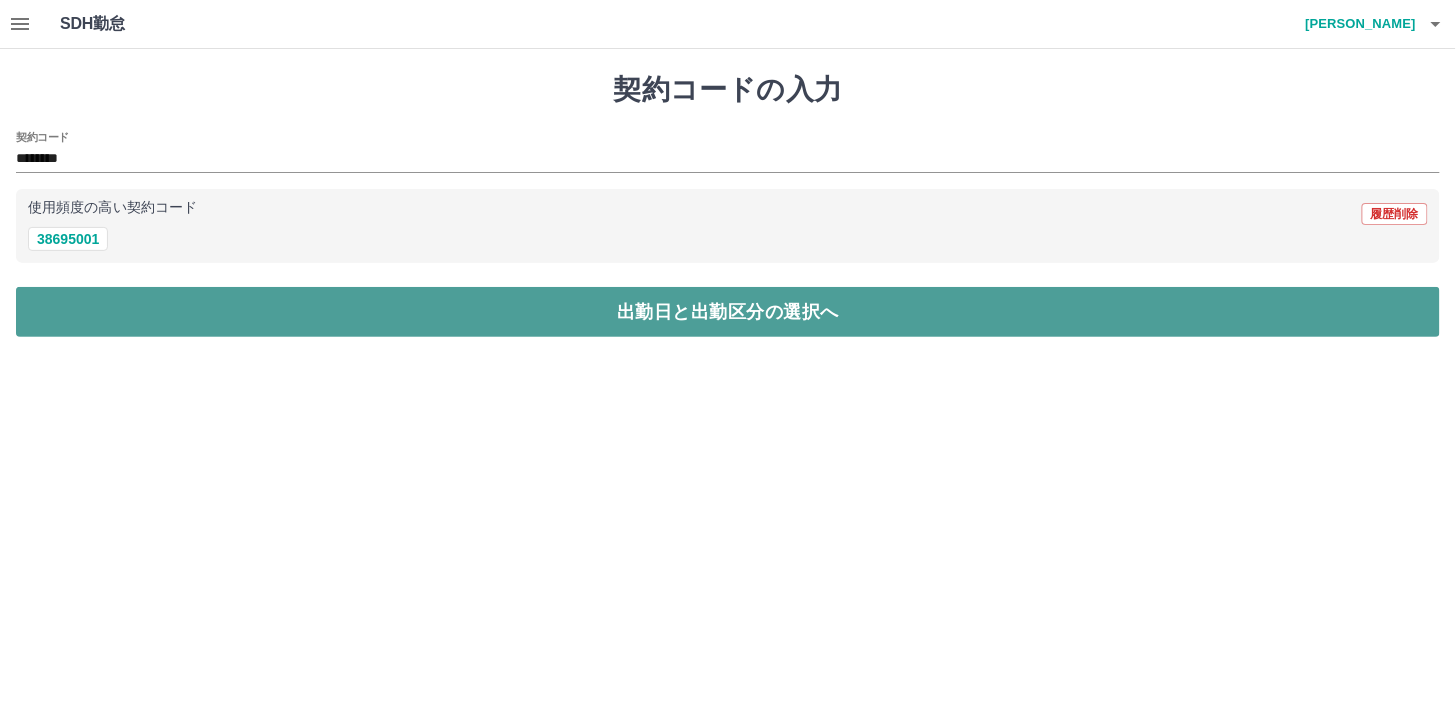click on "出勤日と出勤区分の選択へ" at bounding box center (728, 312) 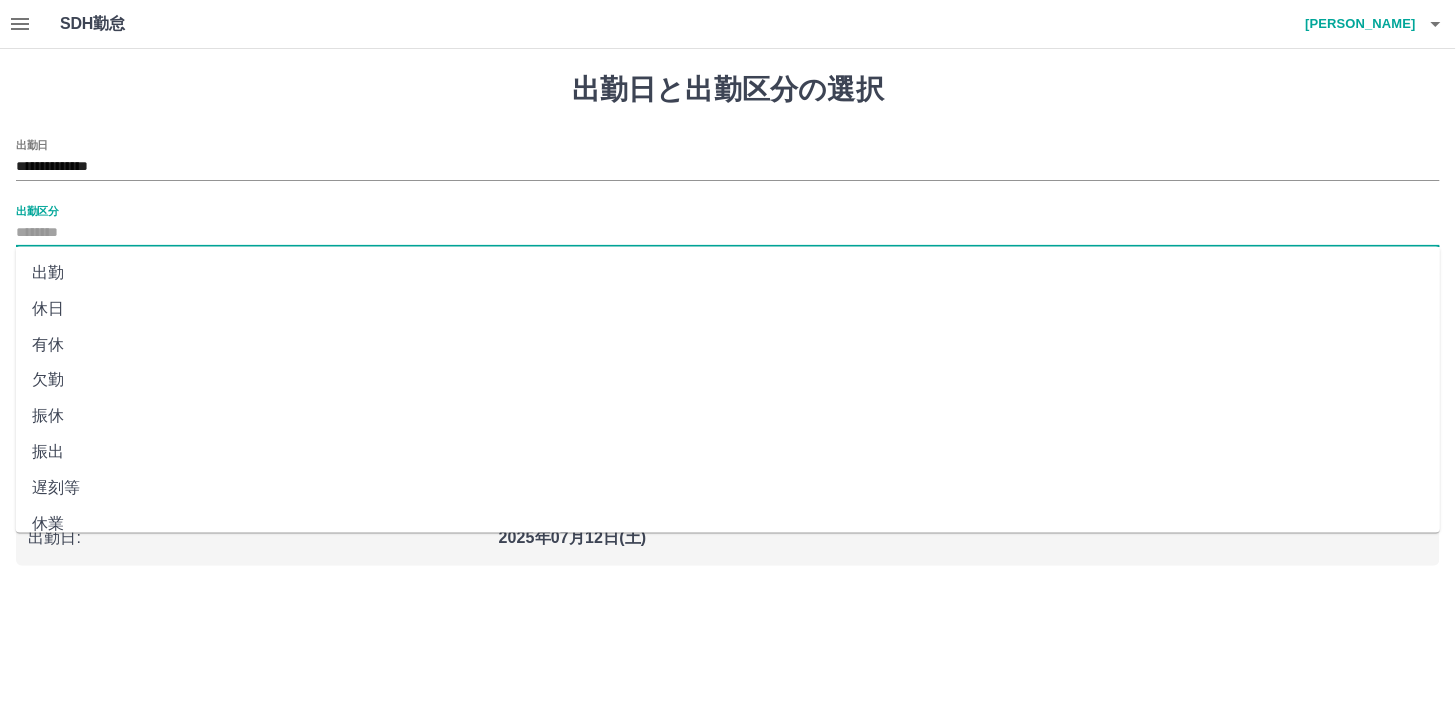 click on "出勤区分" at bounding box center (728, 233) 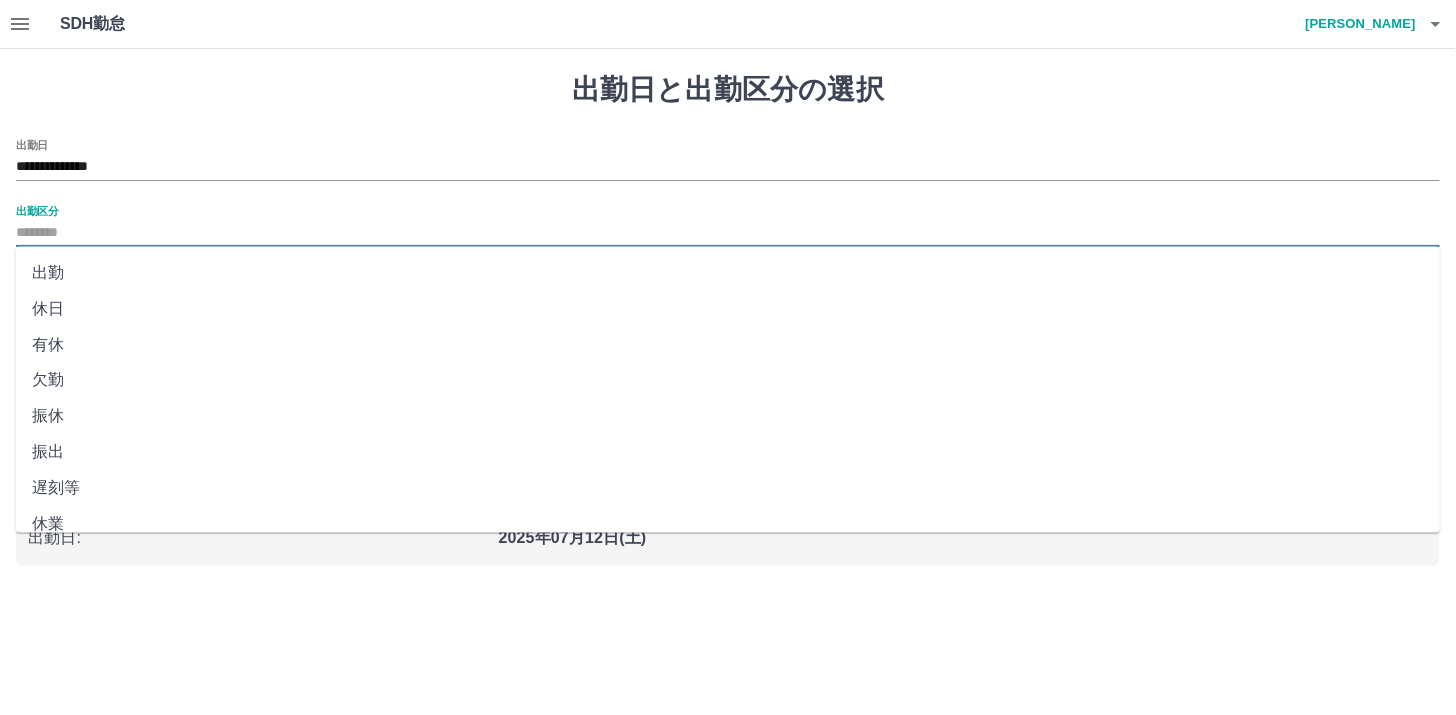 click on "出勤" at bounding box center (728, 273) 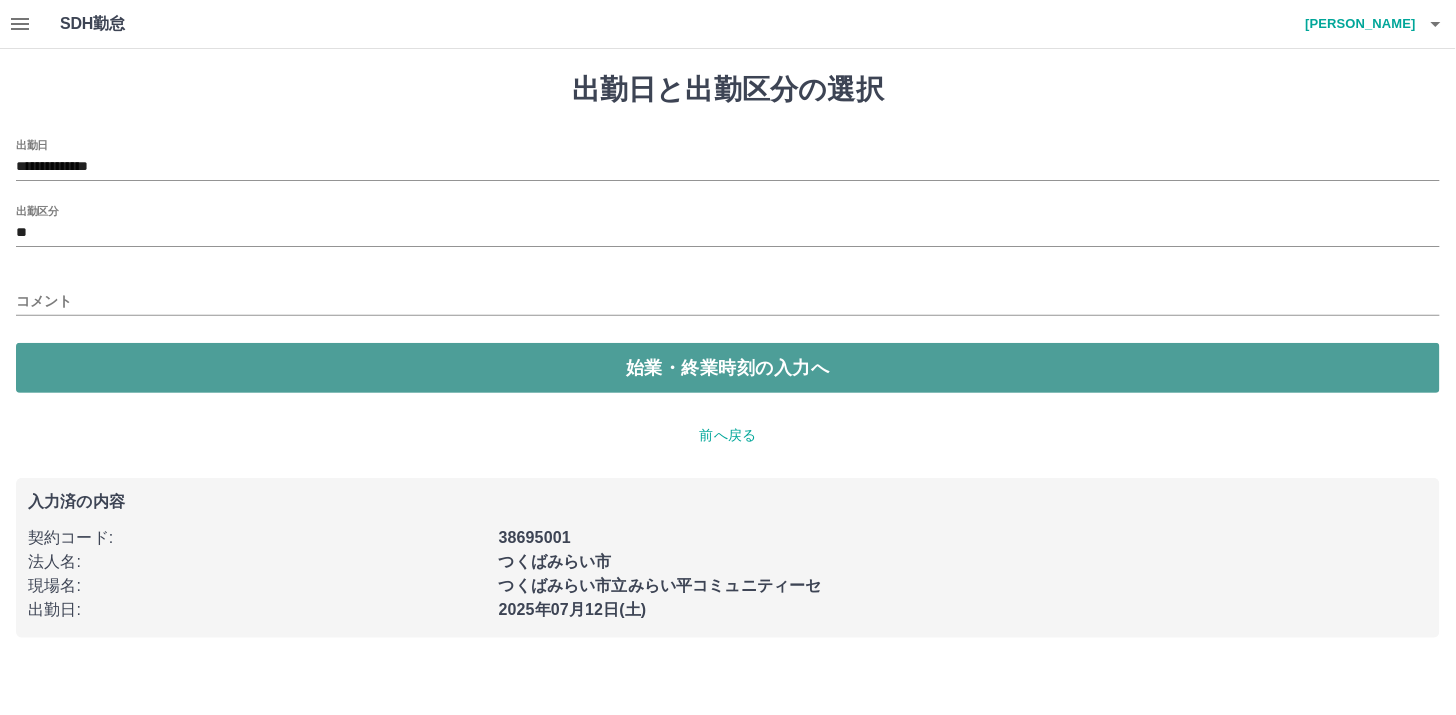 click on "始業・終業時刻の入力へ" at bounding box center (728, 368) 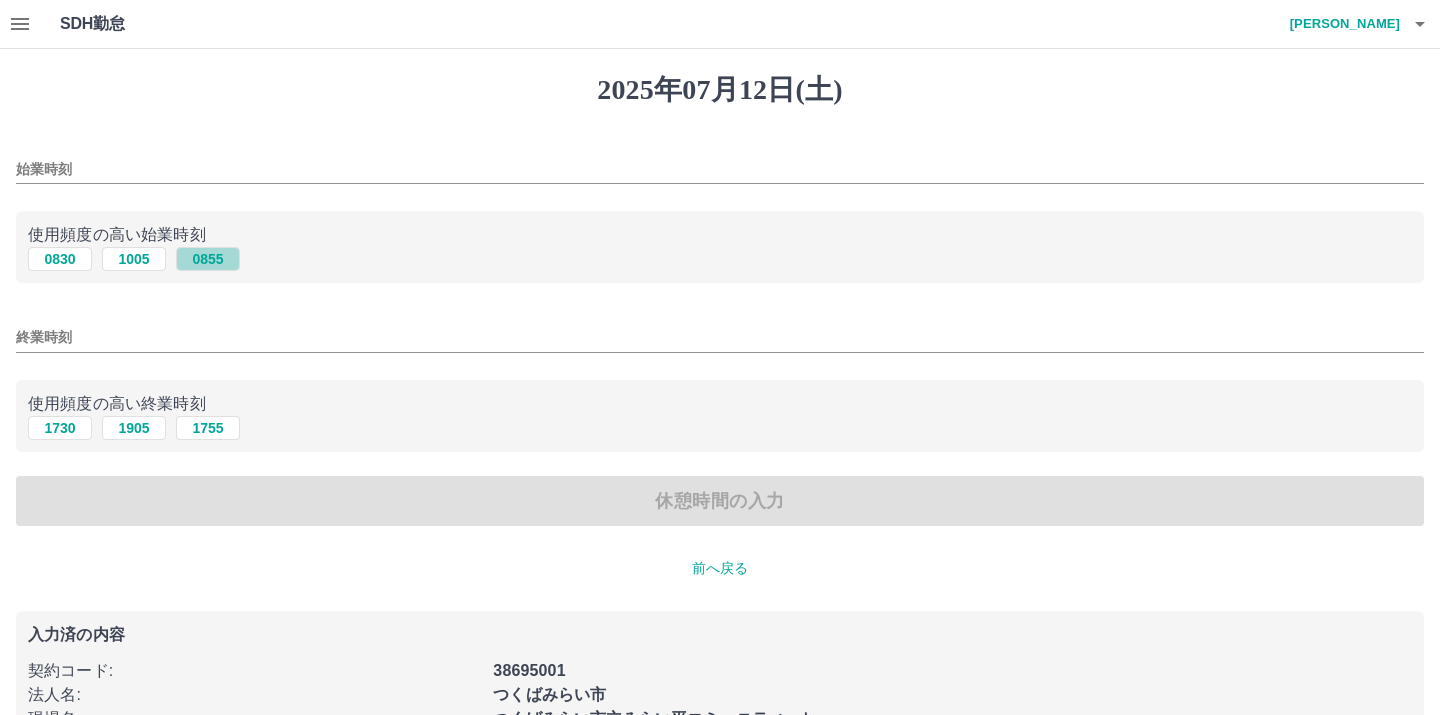 click on "0855" at bounding box center [208, 259] 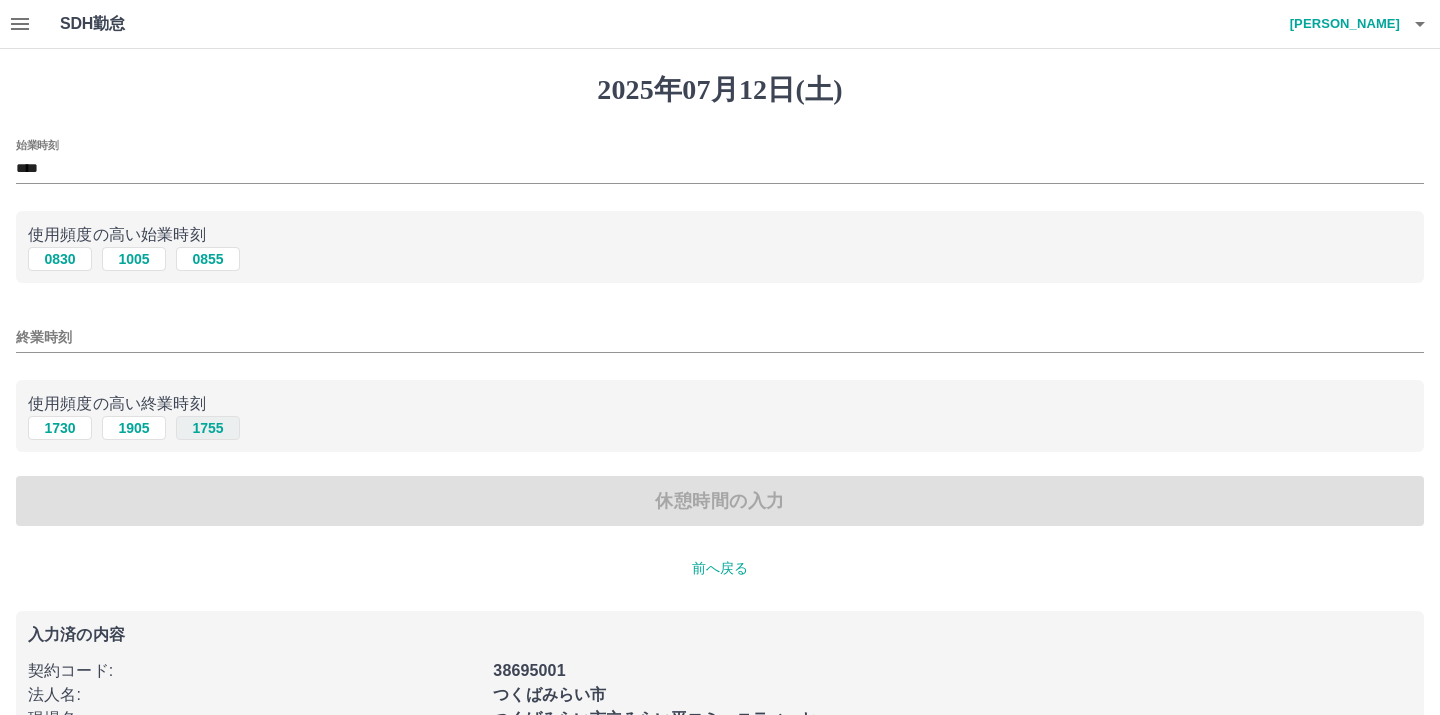 click on "1755" at bounding box center [208, 428] 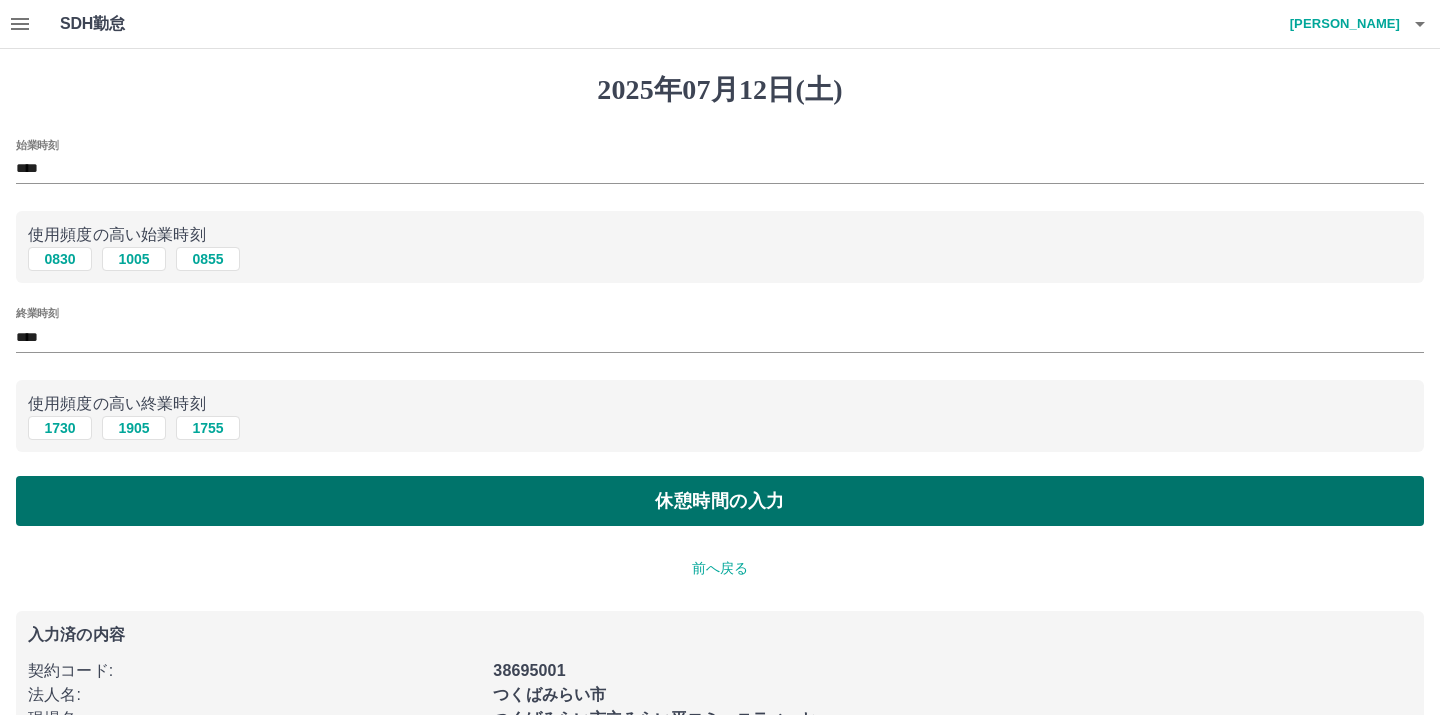 click on "休憩時間の入力" at bounding box center (720, 501) 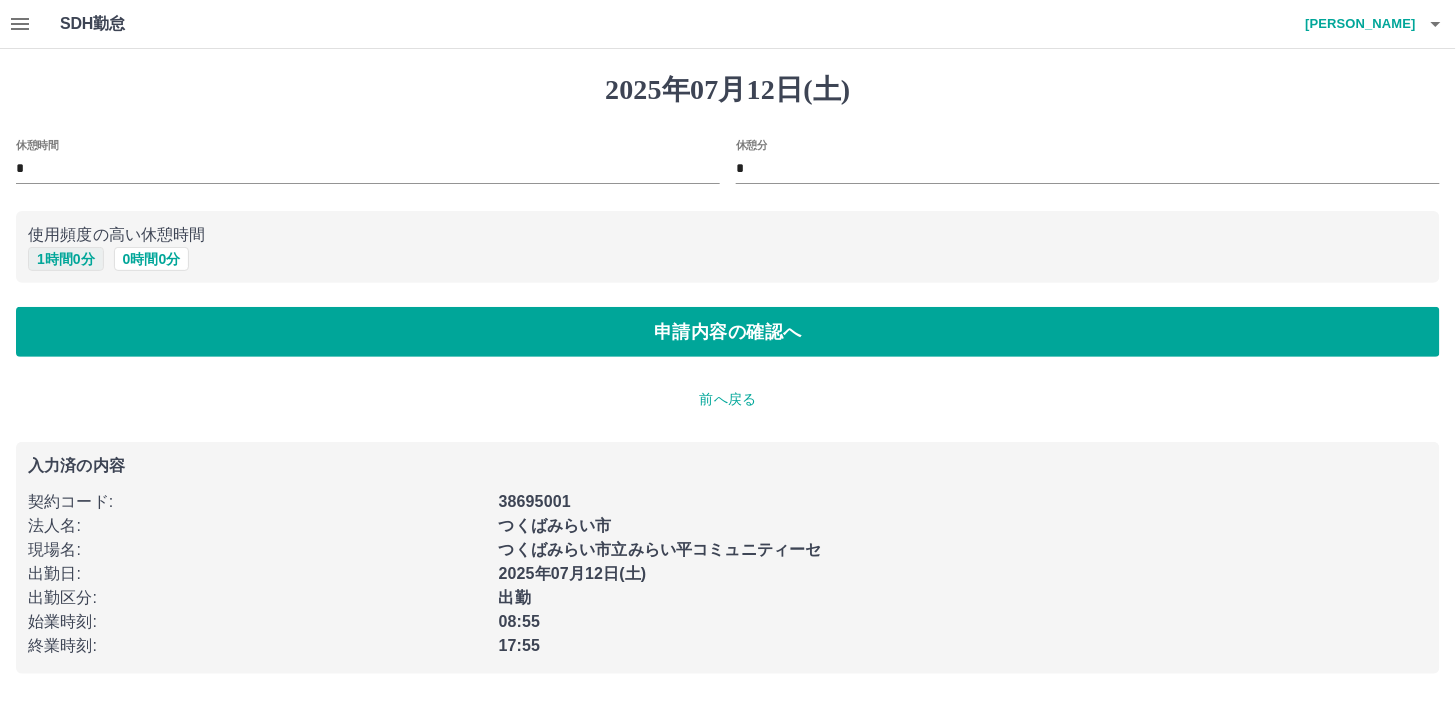click on "1 時間 0 分" at bounding box center (66, 259) 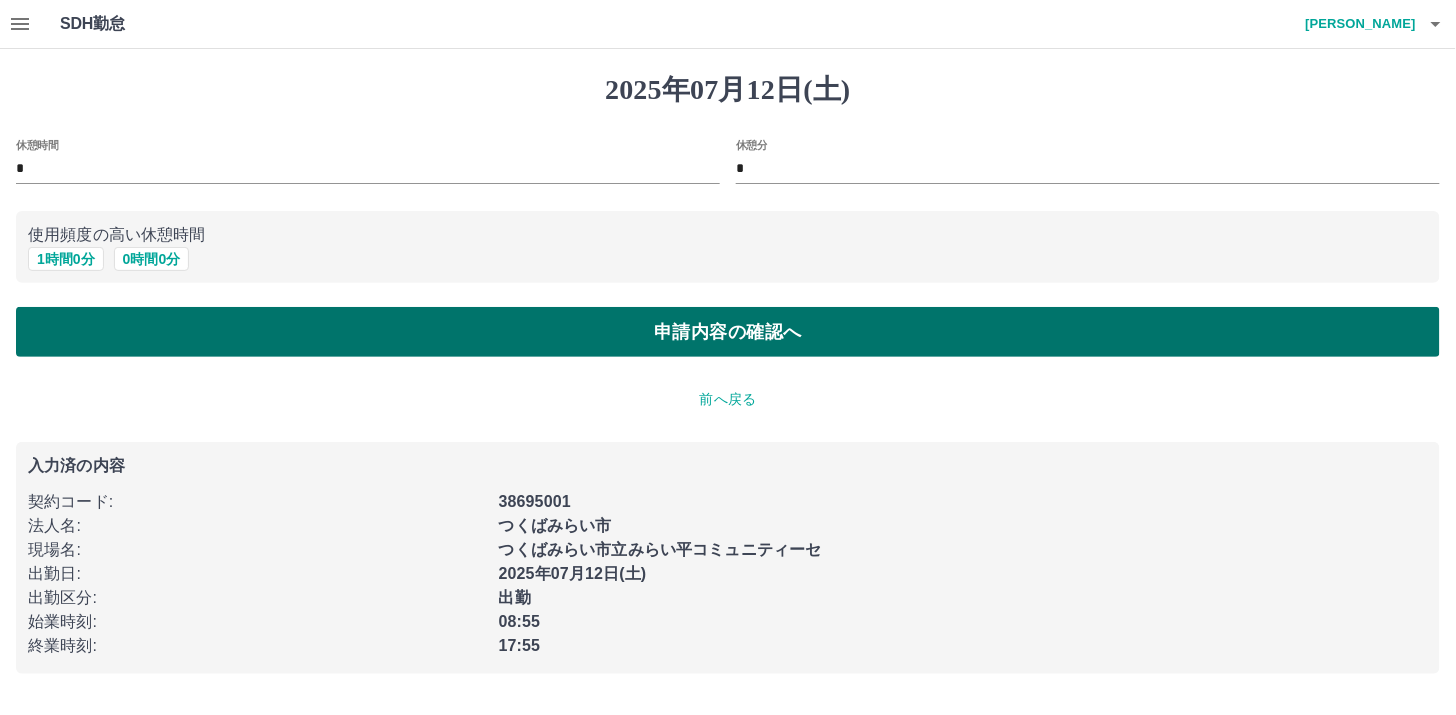 click on "申請内容の確認へ" at bounding box center [728, 332] 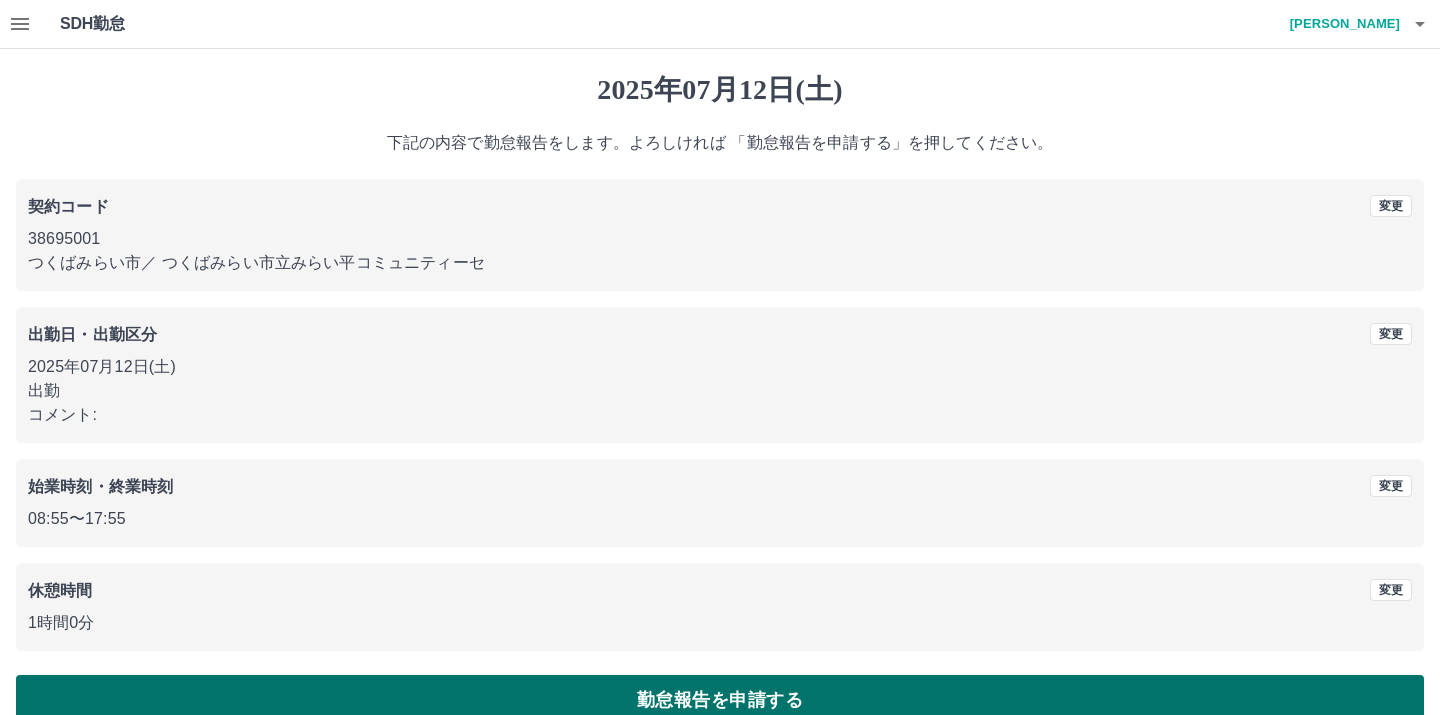 click on "勤怠報告を申請する" at bounding box center [720, 700] 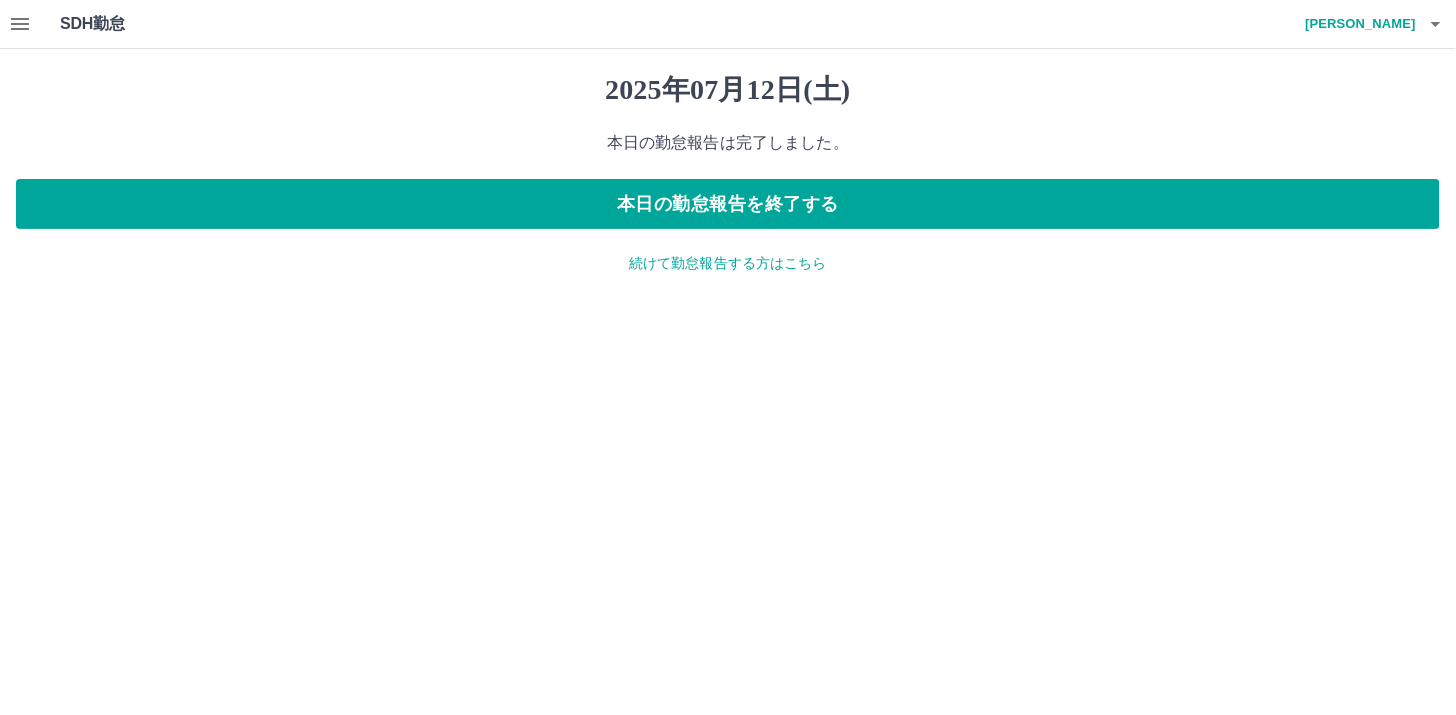 click on "続けて勤怠報告する方はこちら" at bounding box center (728, 263) 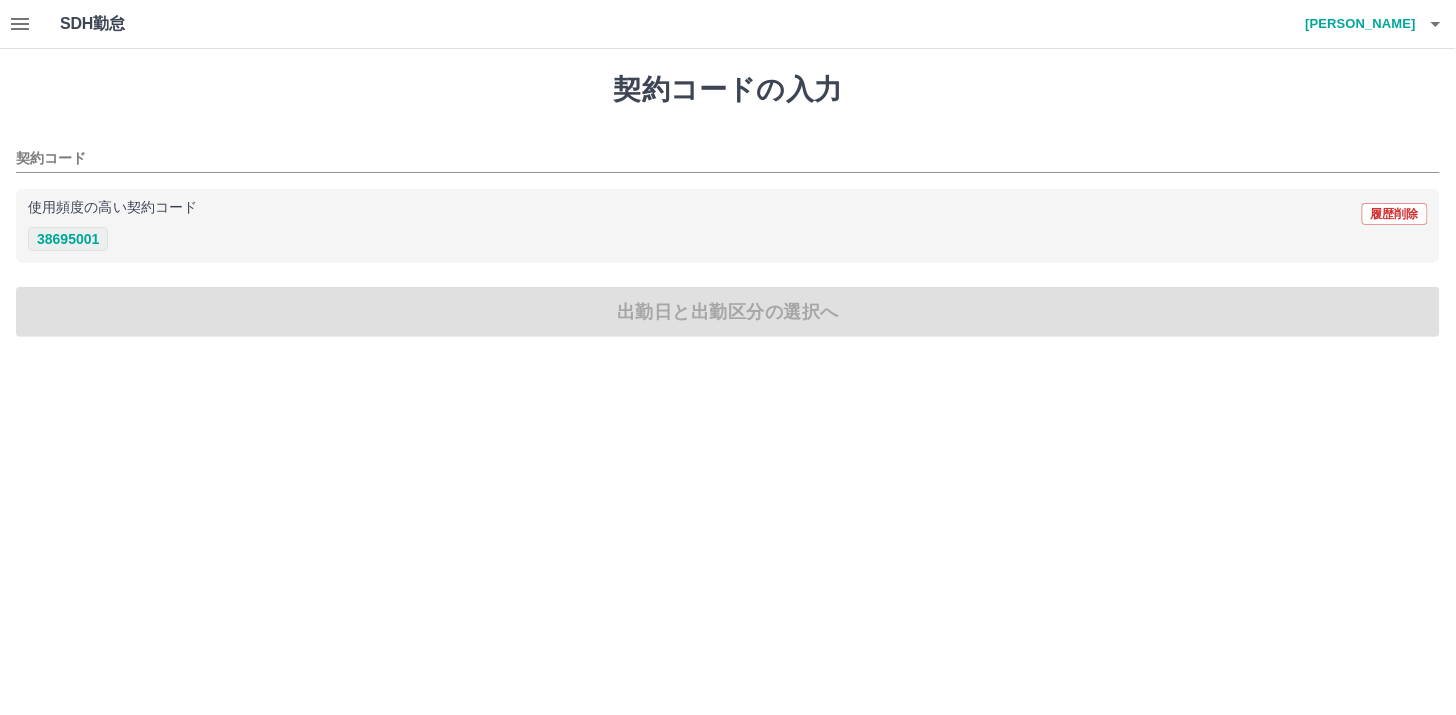 click on "38695001" at bounding box center [68, 239] 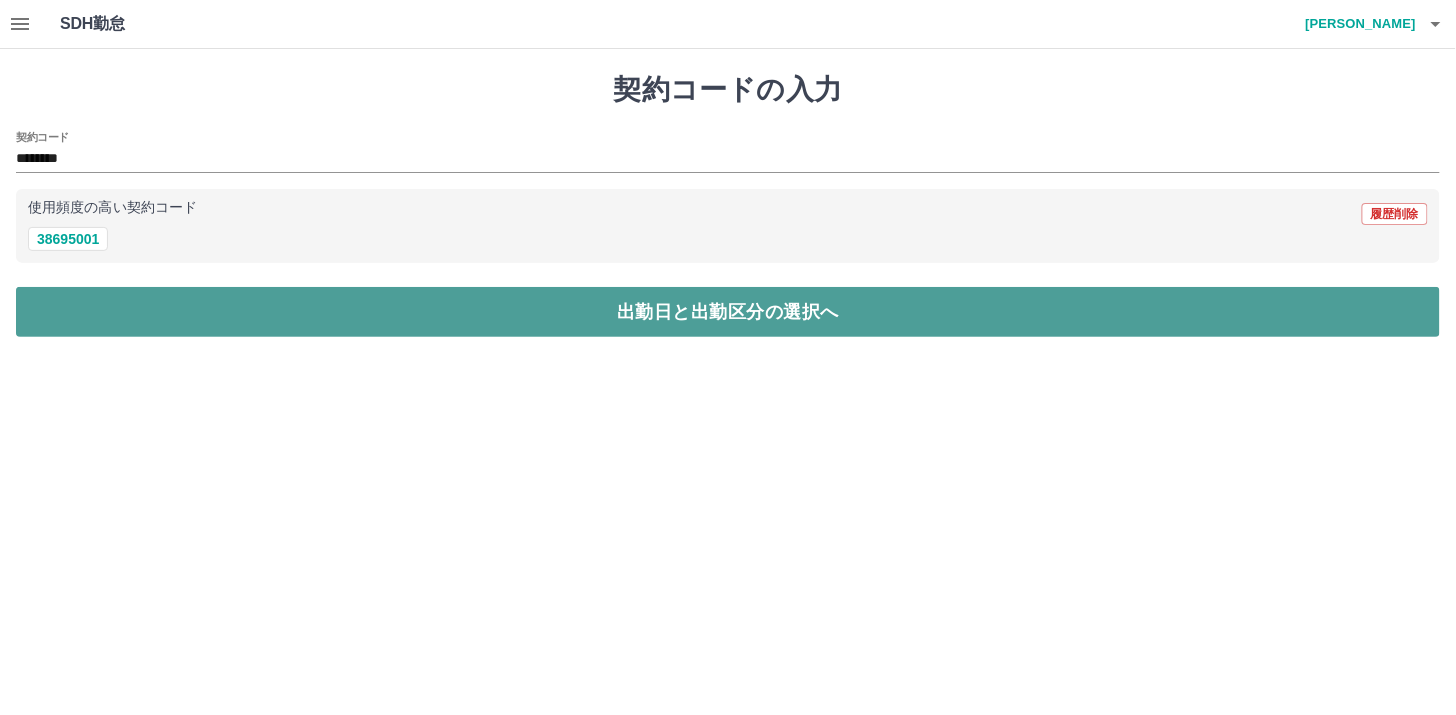 click on "出勤日と出勤区分の選択へ" at bounding box center (728, 312) 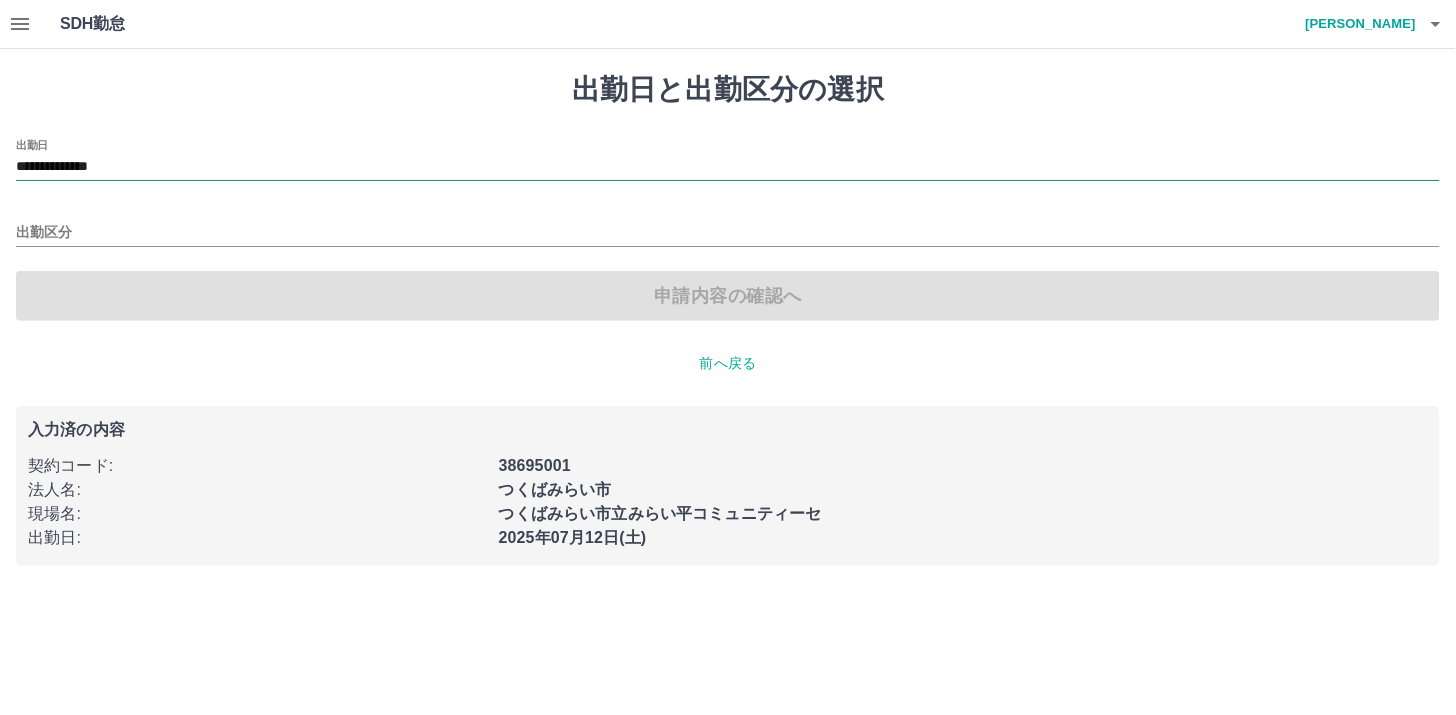 click on "**********" at bounding box center [728, 167] 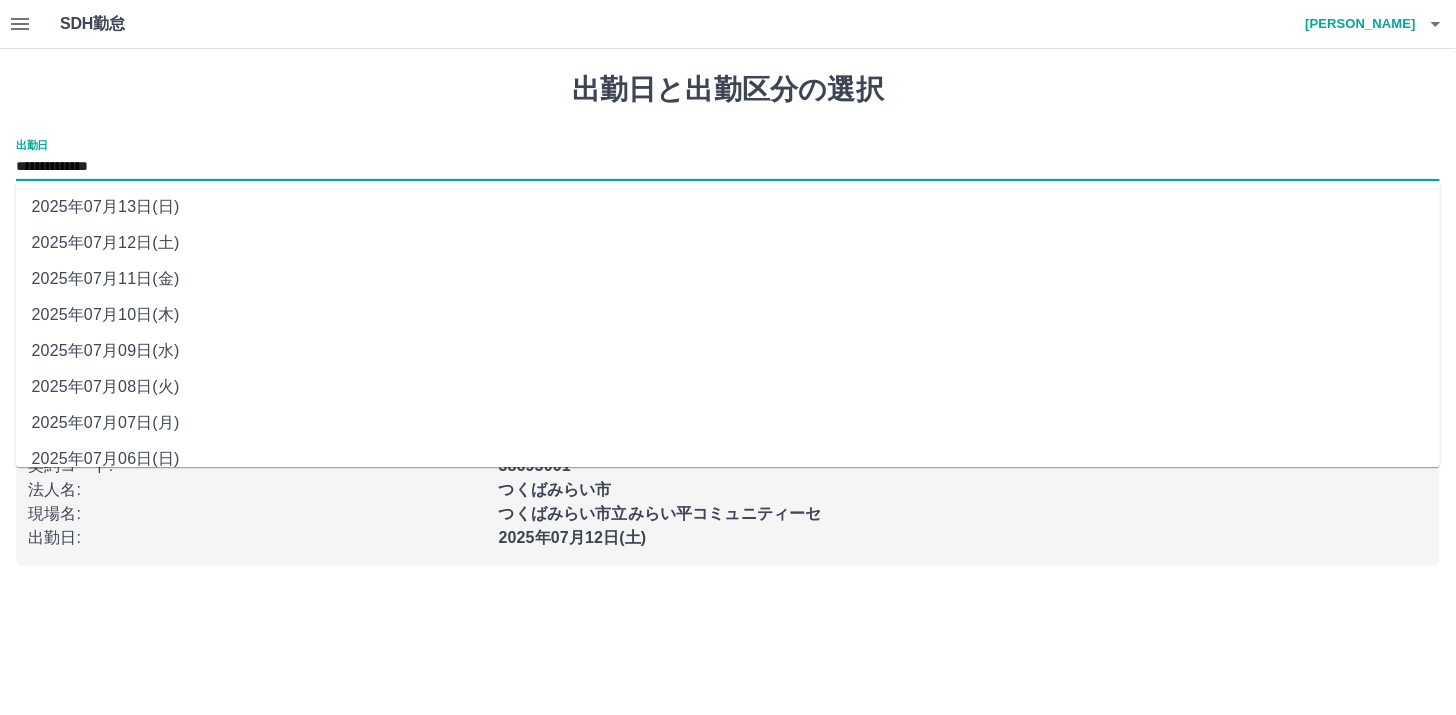 drag, startPoint x: 170, startPoint y: 161, endPoint x: 110, endPoint y: 277, distance: 130.59862 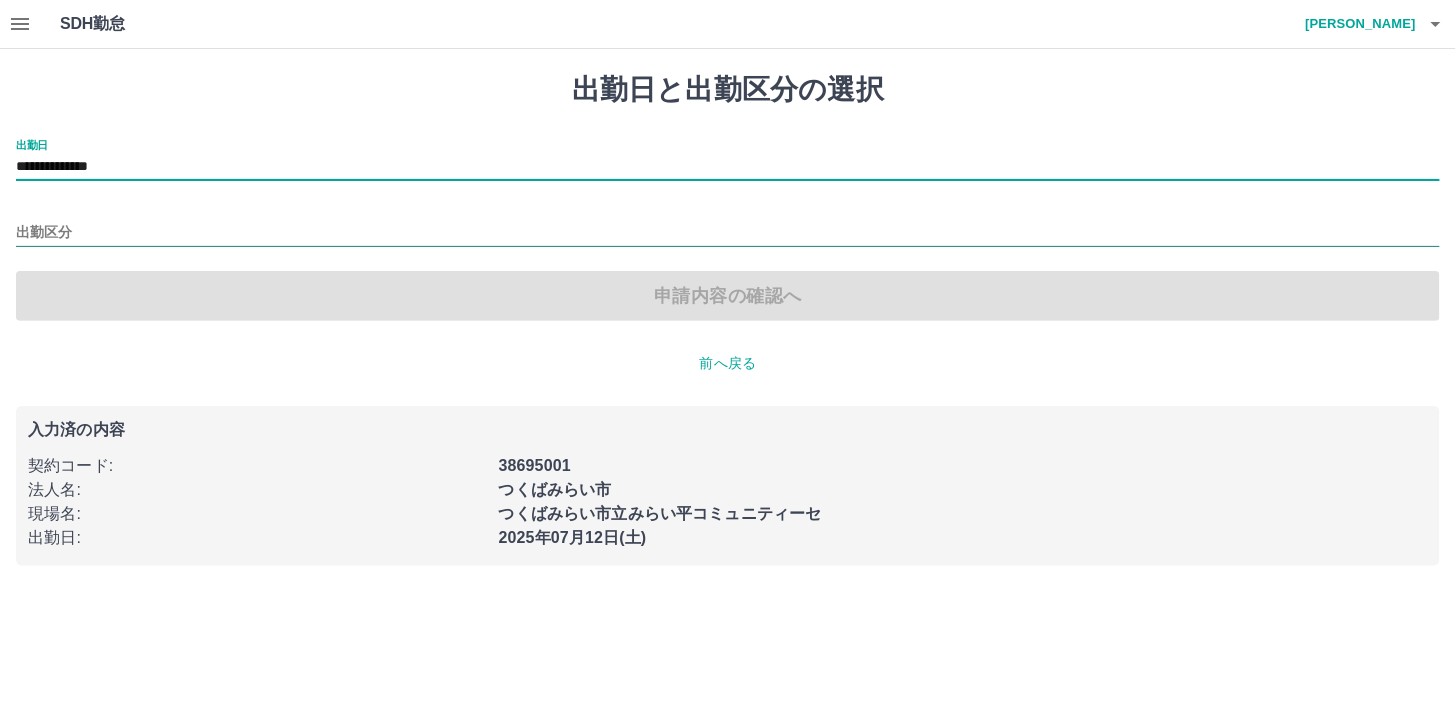 click on "出勤区分" at bounding box center (728, 233) 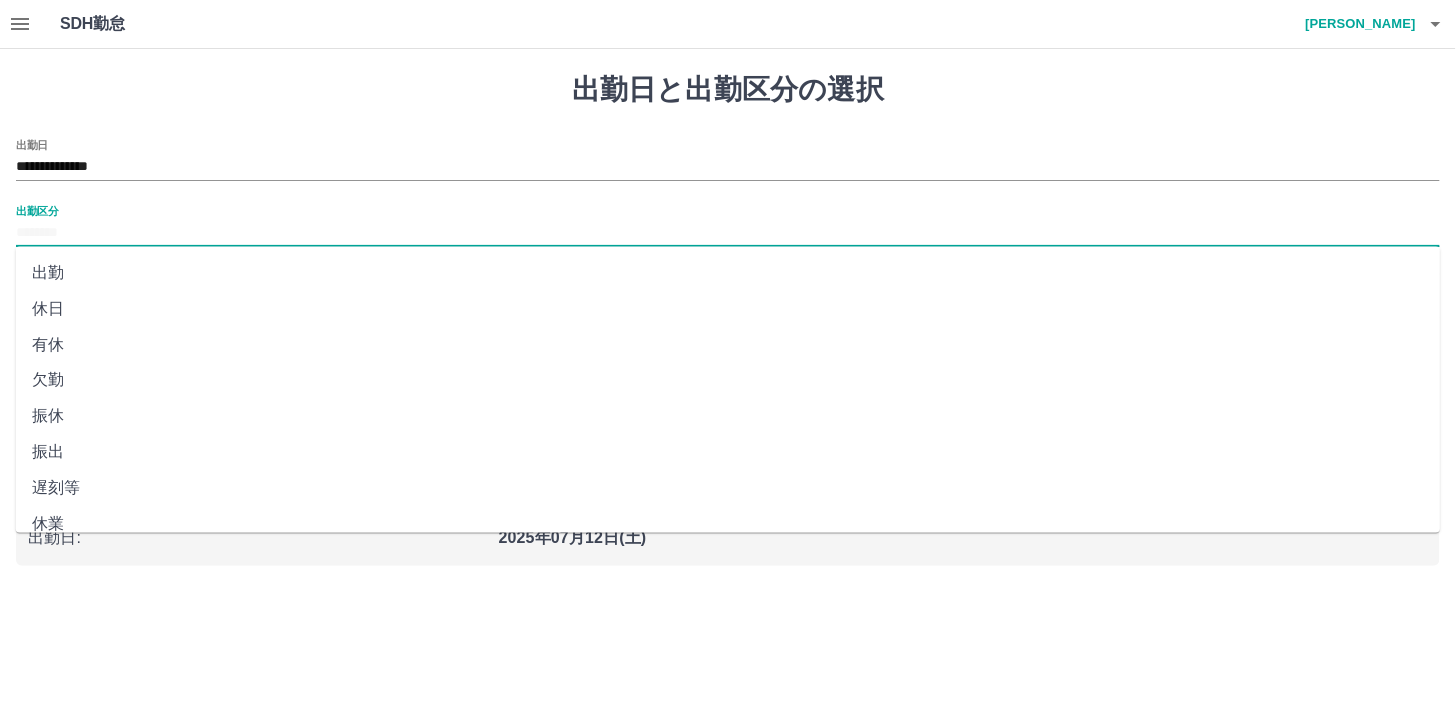 click on "出勤" at bounding box center [728, 273] 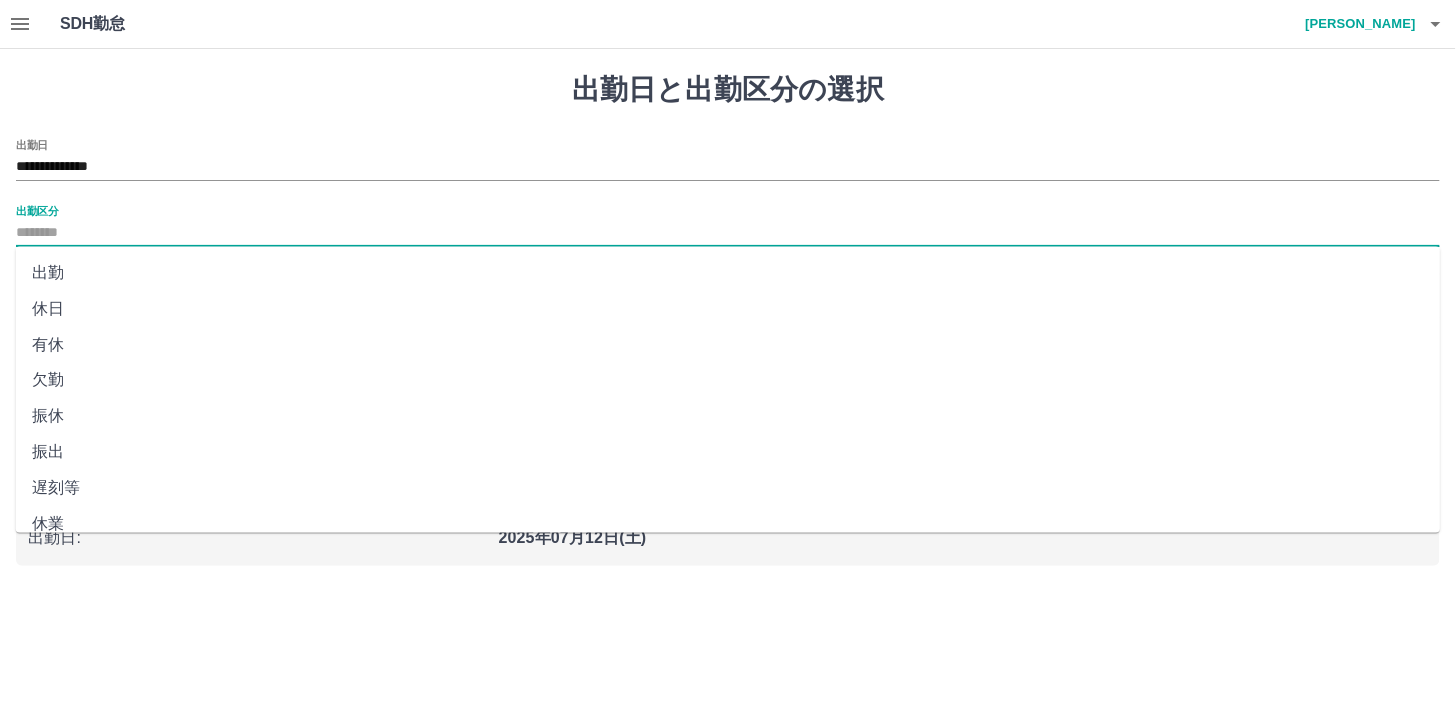 type on "**" 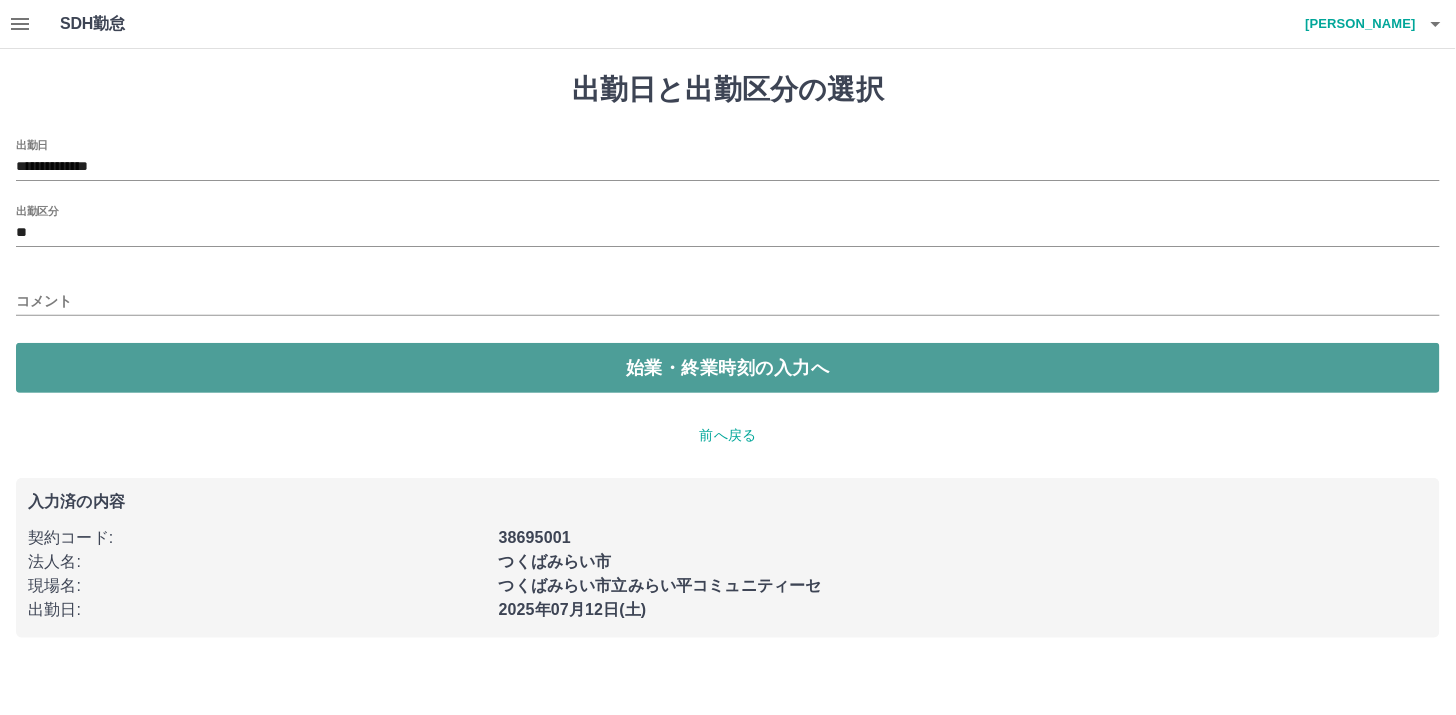 click on "始業・終業時刻の入力へ" at bounding box center (728, 368) 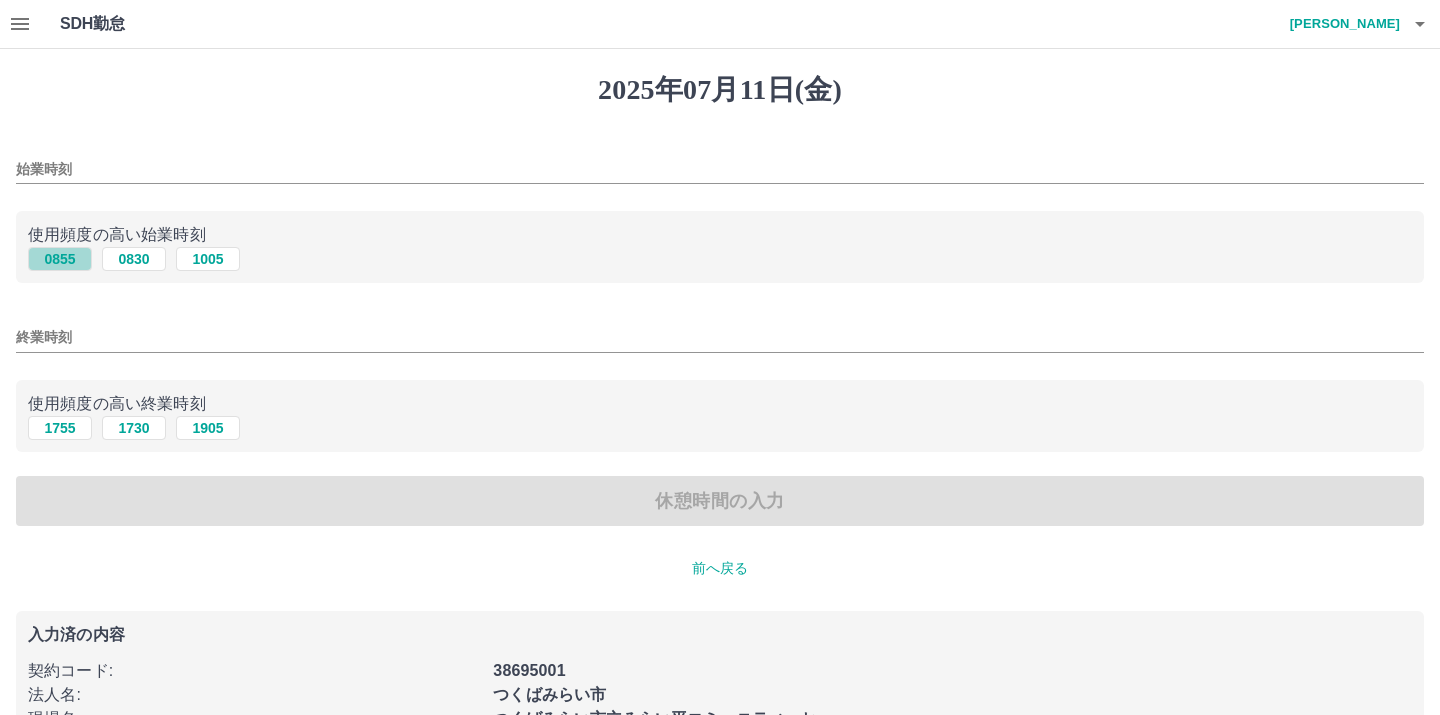 click on "0855" at bounding box center (60, 259) 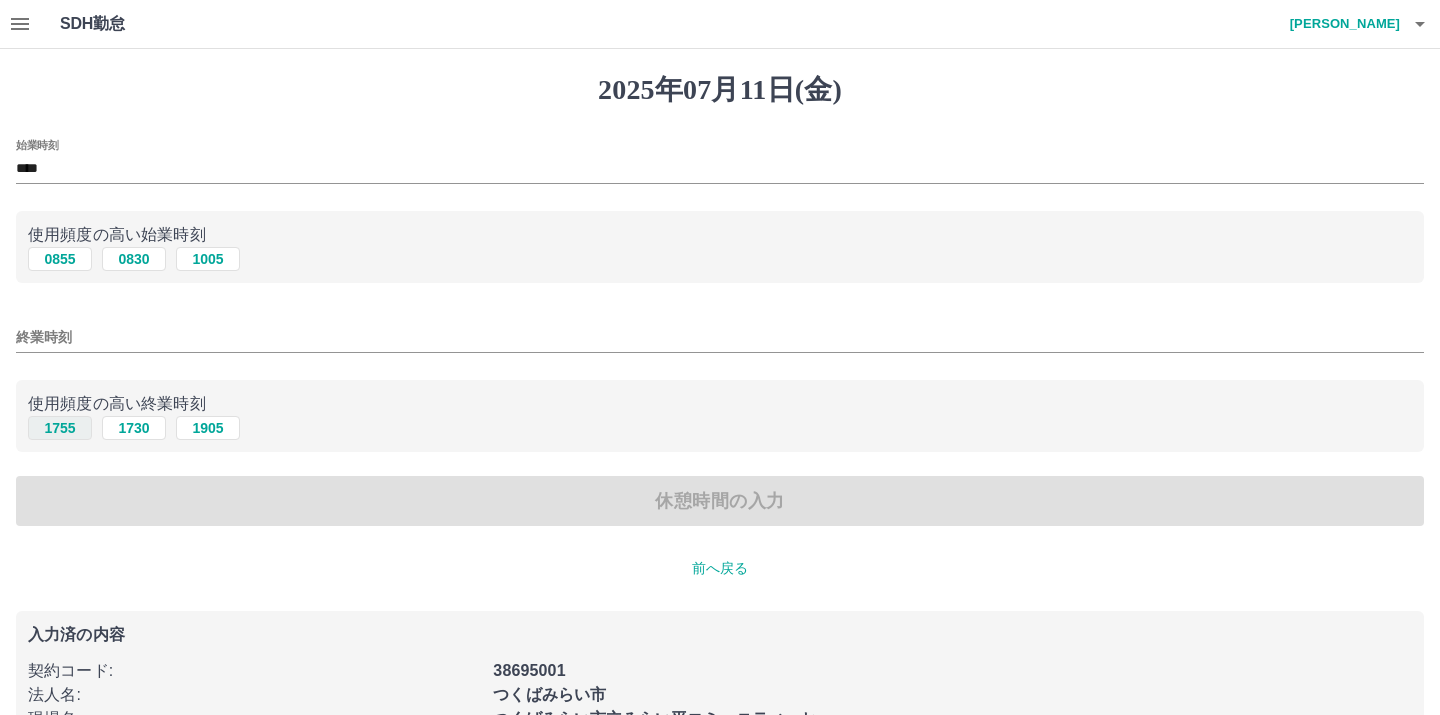click on "1755" at bounding box center [60, 428] 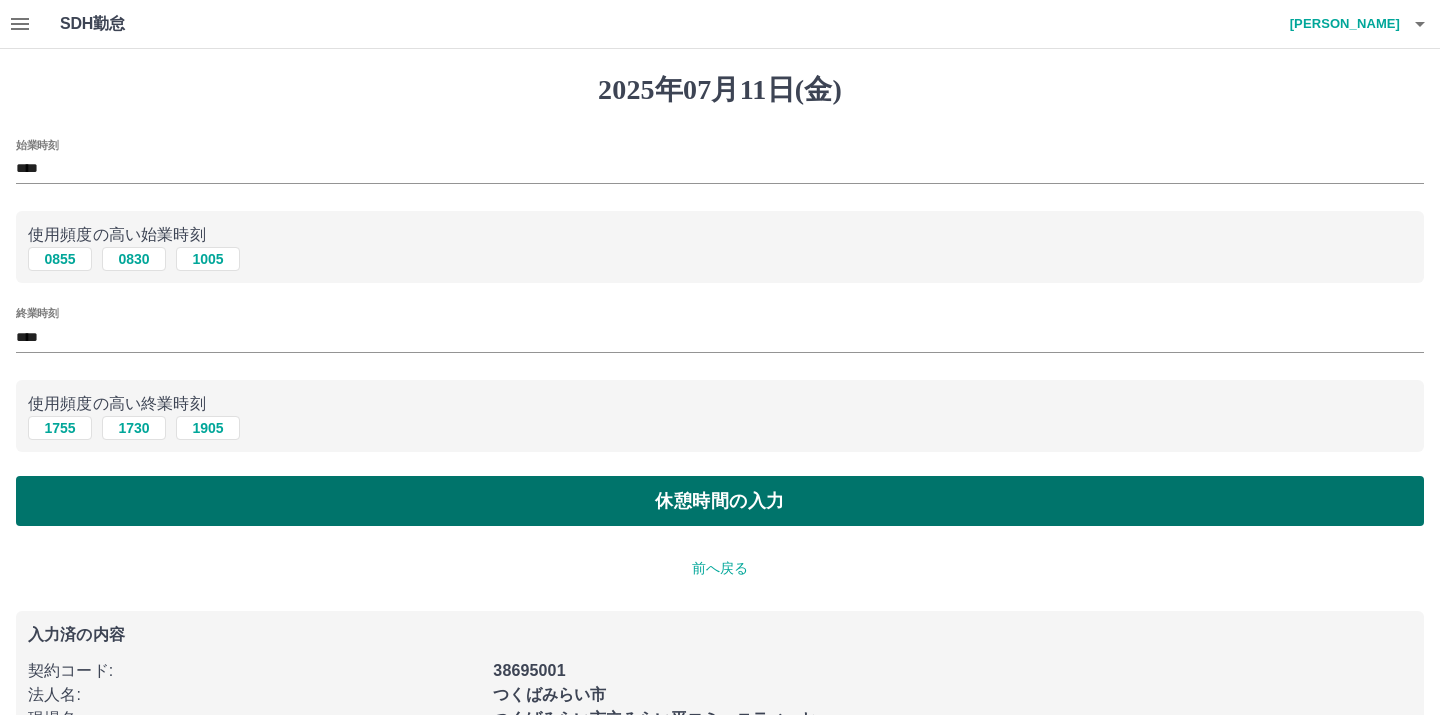 click on "休憩時間の入力" at bounding box center [720, 501] 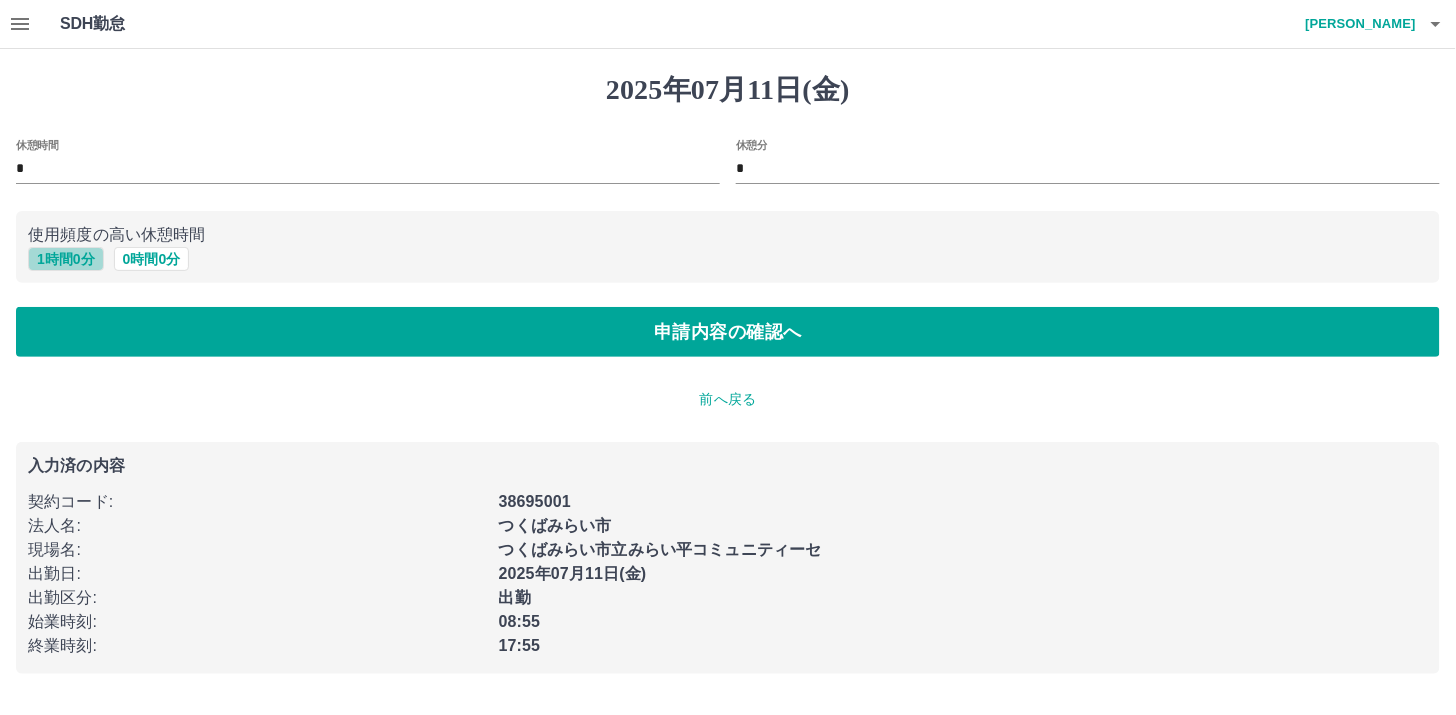 click on "1 時間 0 分" at bounding box center [66, 259] 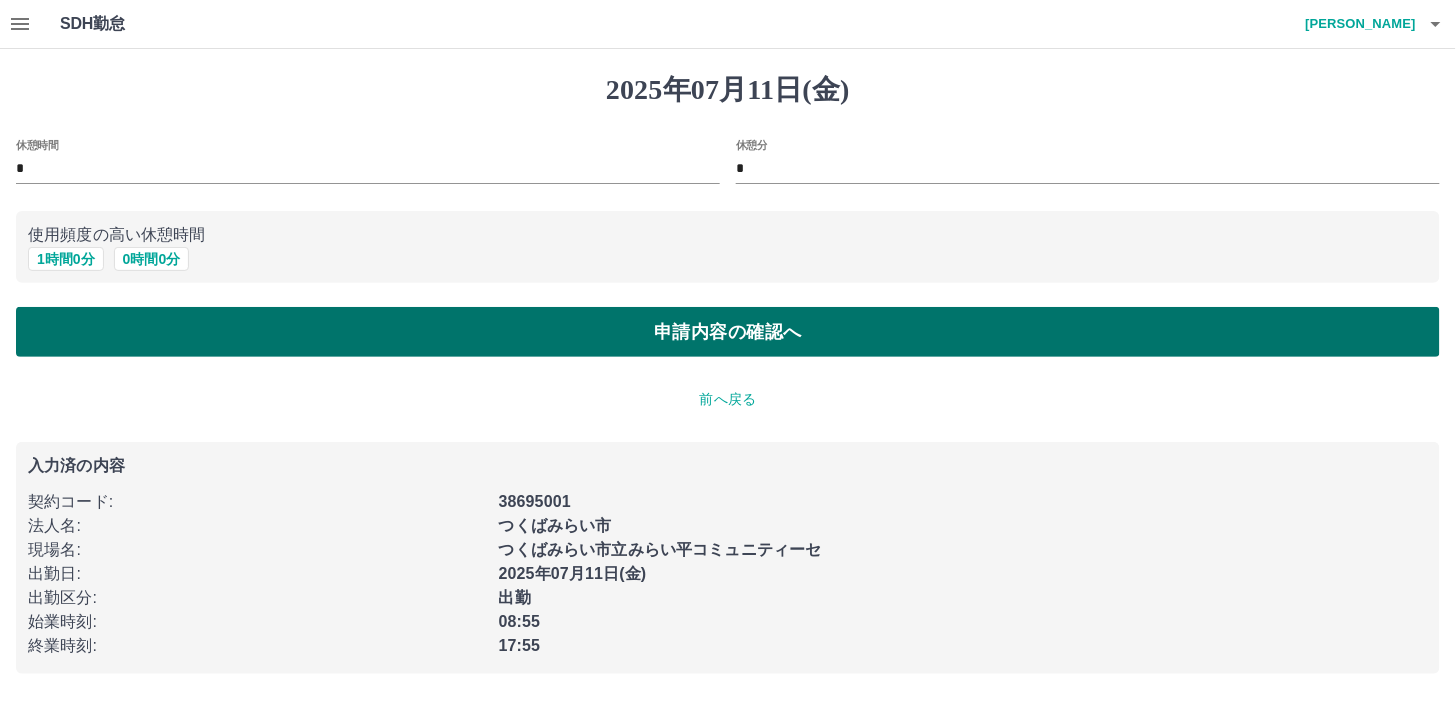 click on "申請内容の確認へ" at bounding box center [728, 332] 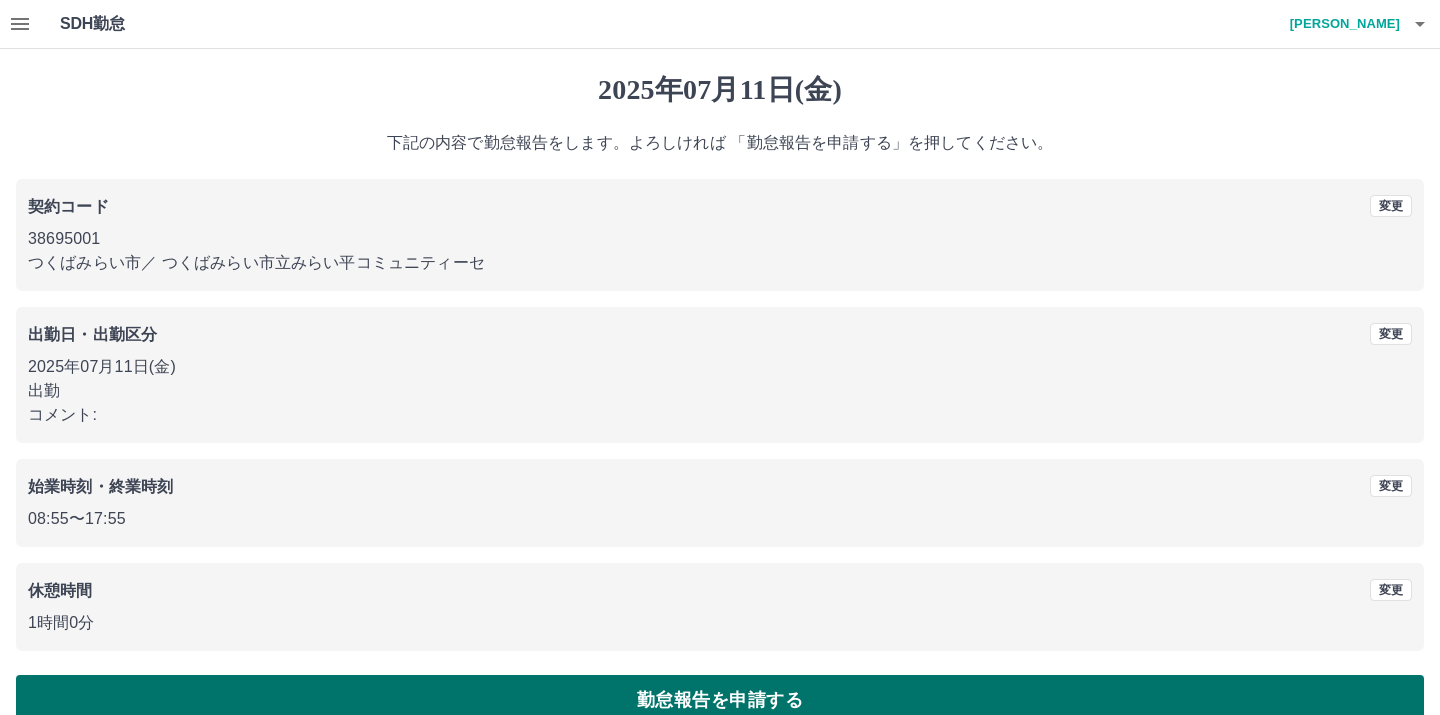 click on "勤怠報告を申請する" at bounding box center (720, 700) 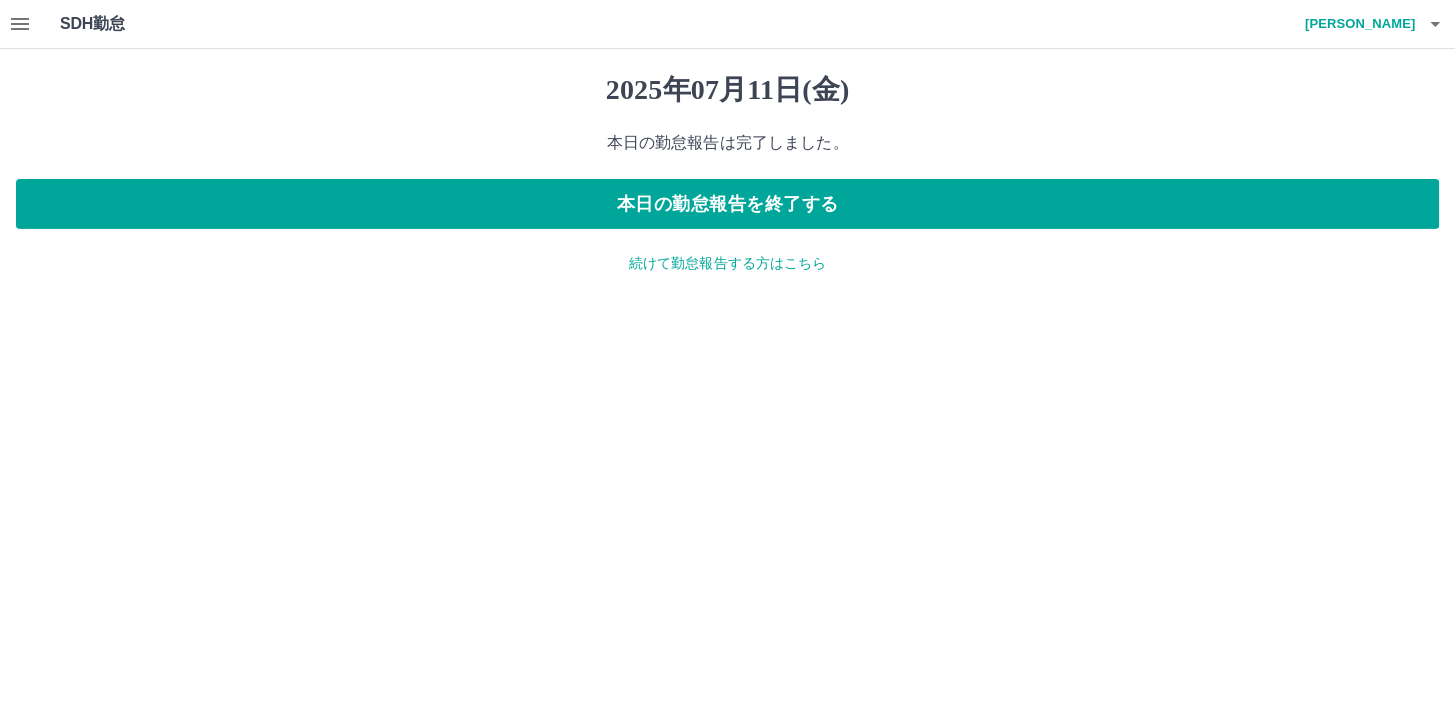 click on "続けて勤怠報告する方はこちら" at bounding box center (728, 263) 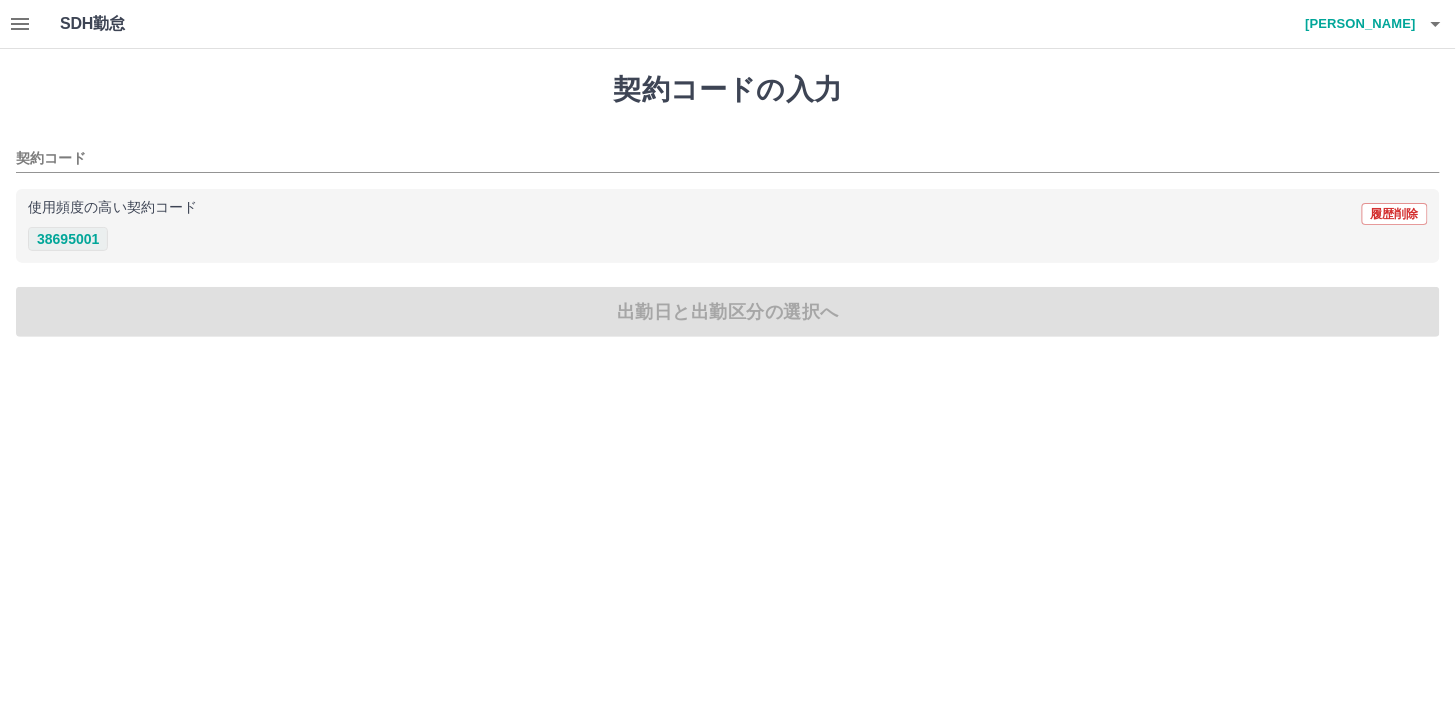 click on "38695001" at bounding box center [68, 239] 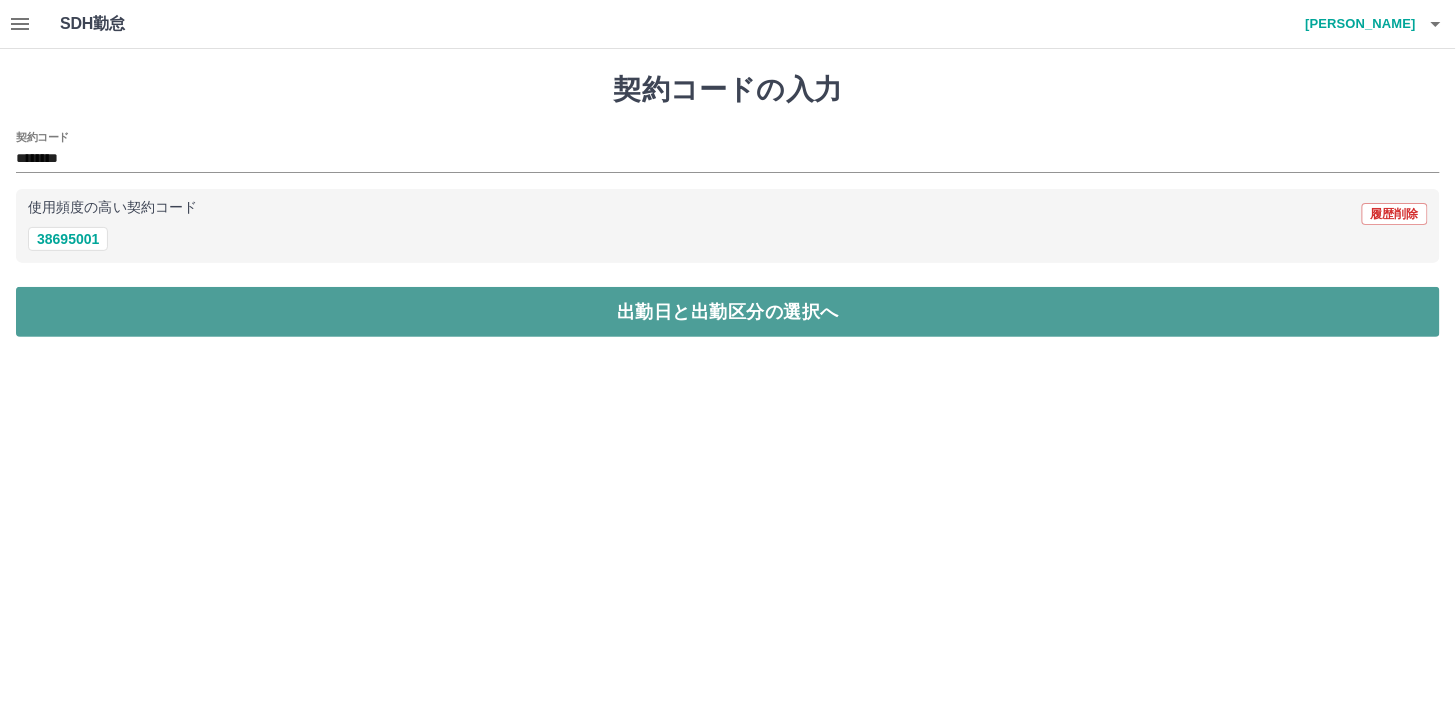 click on "出勤日と出勤区分の選択へ" at bounding box center [728, 312] 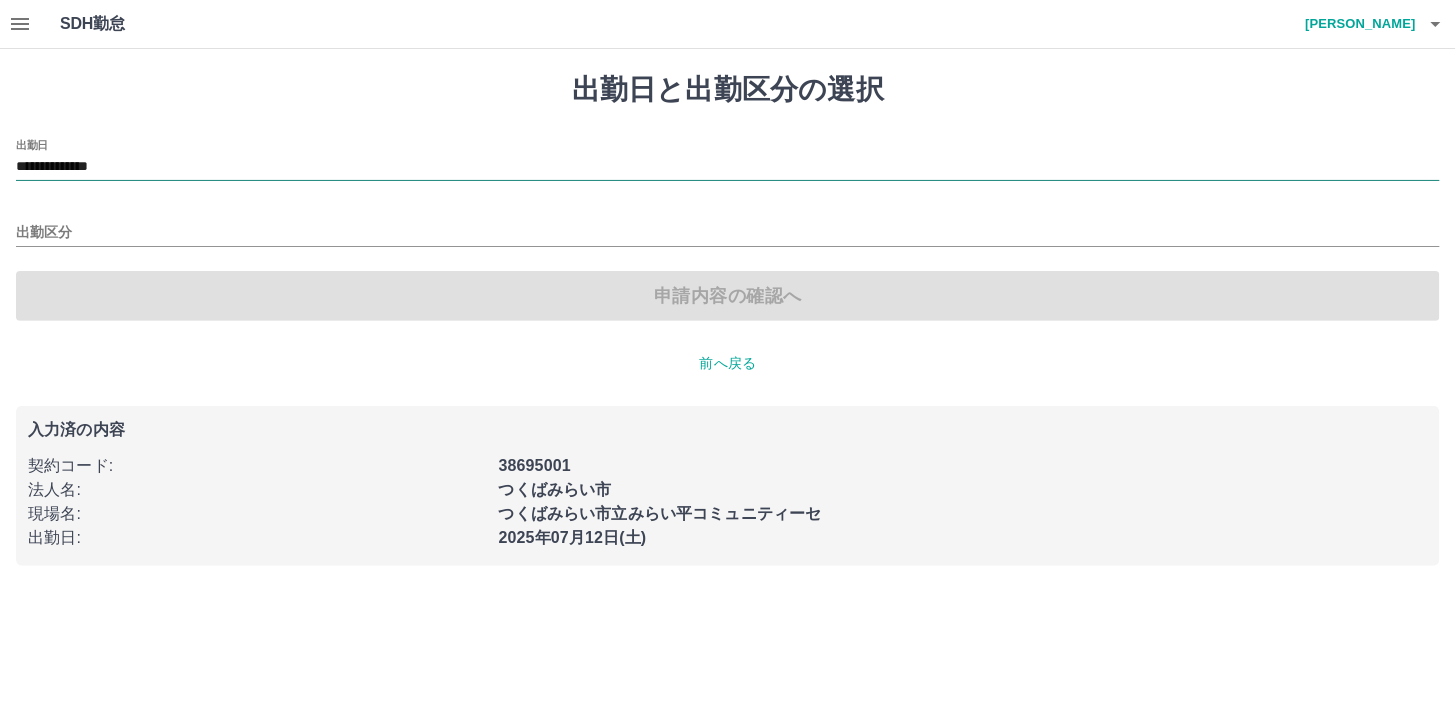 click on "**********" at bounding box center [728, 167] 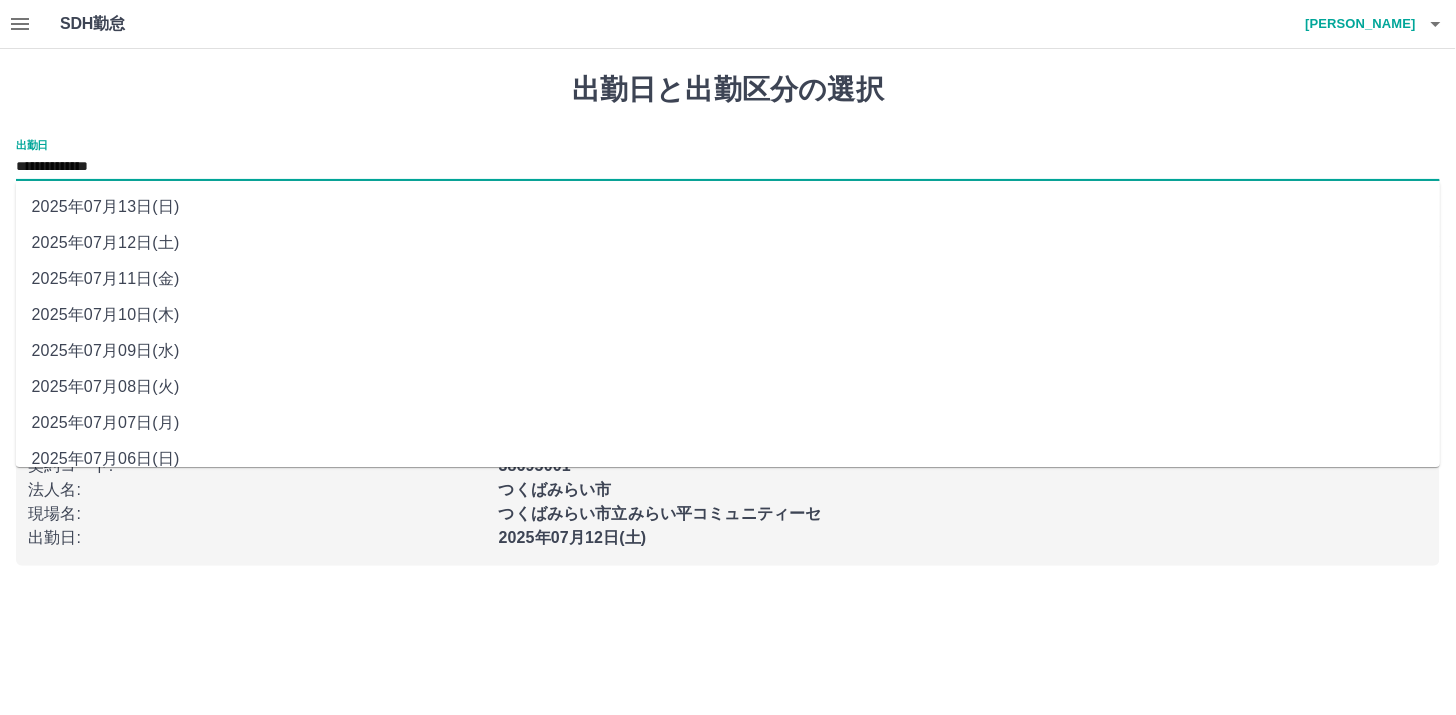 drag, startPoint x: 166, startPoint y: 170, endPoint x: 128, endPoint y: 211, distance: 55.9017 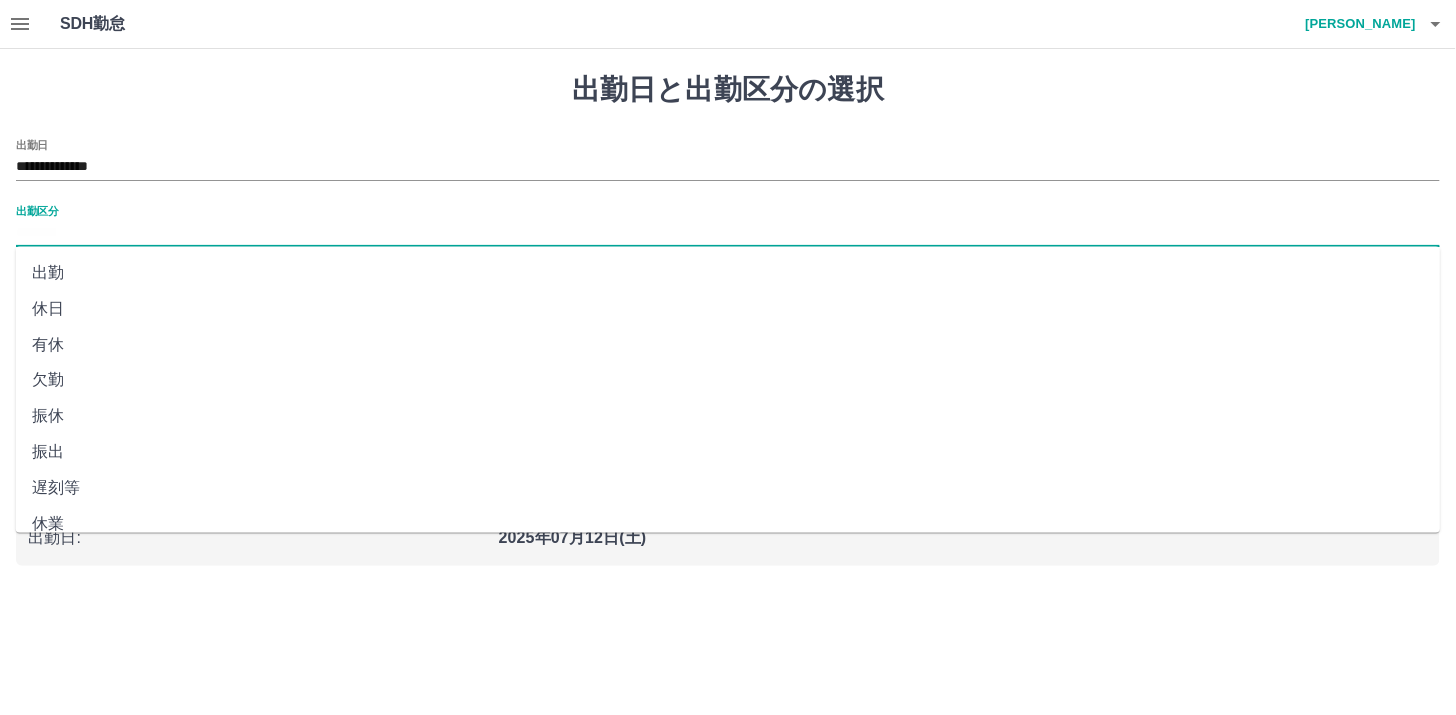 click on "出勤区分" at bounding box center [728, 233] 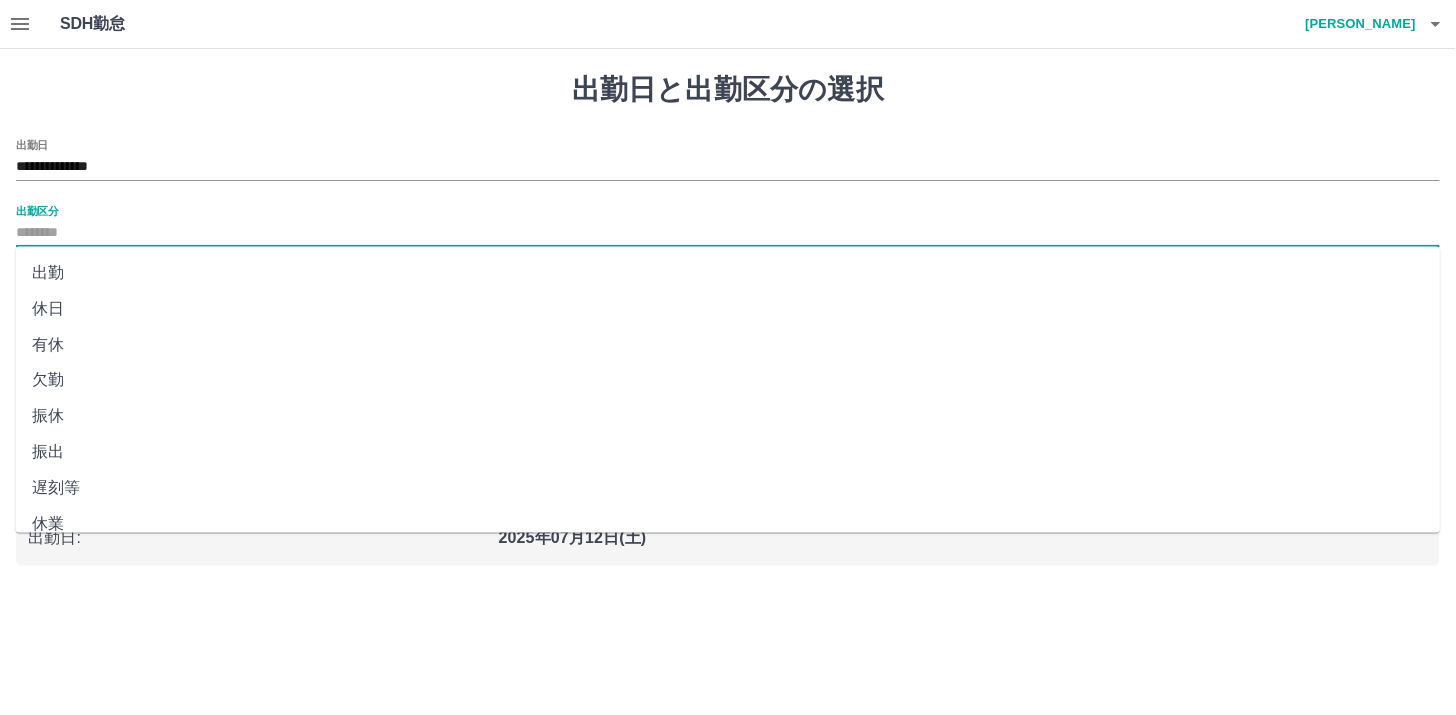 click on "休日" at bounding box center [728, 309] 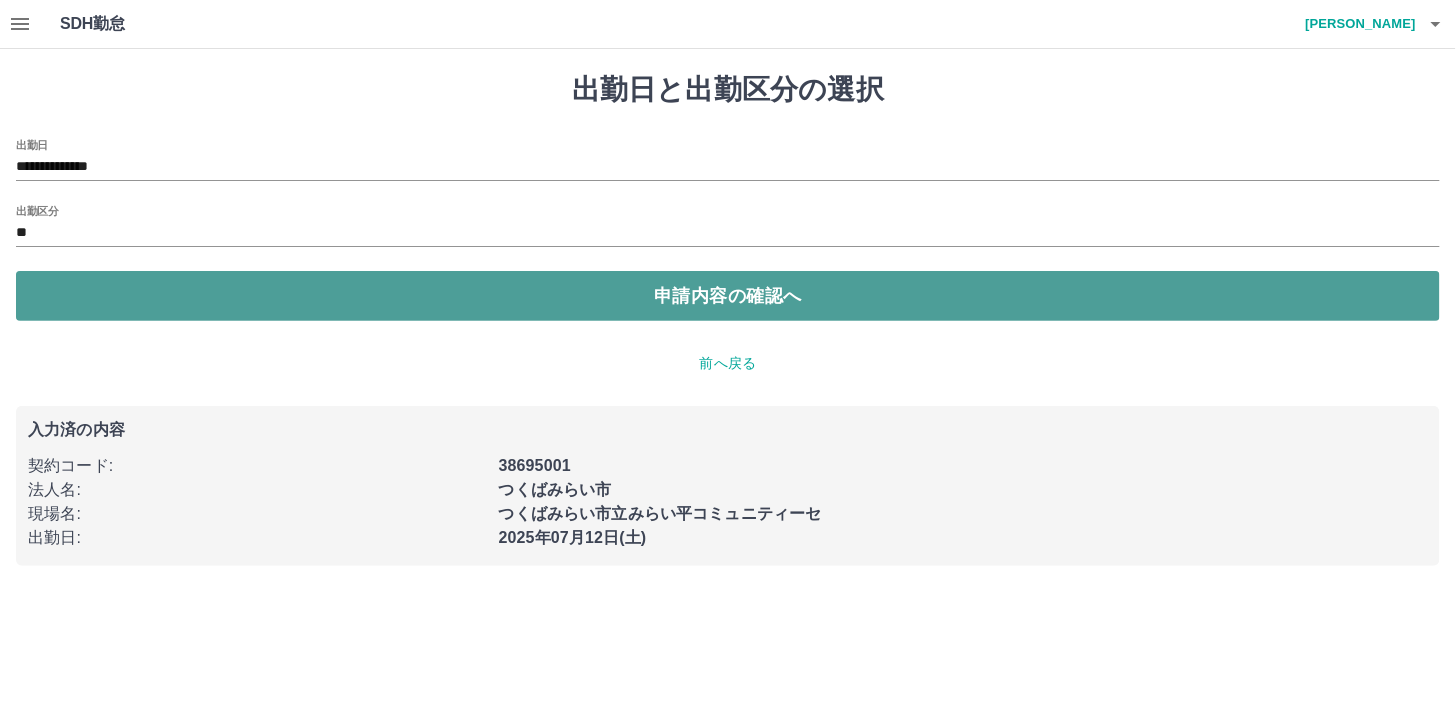 click on "申請内容の確認へ" at bounding box center (728, 296) 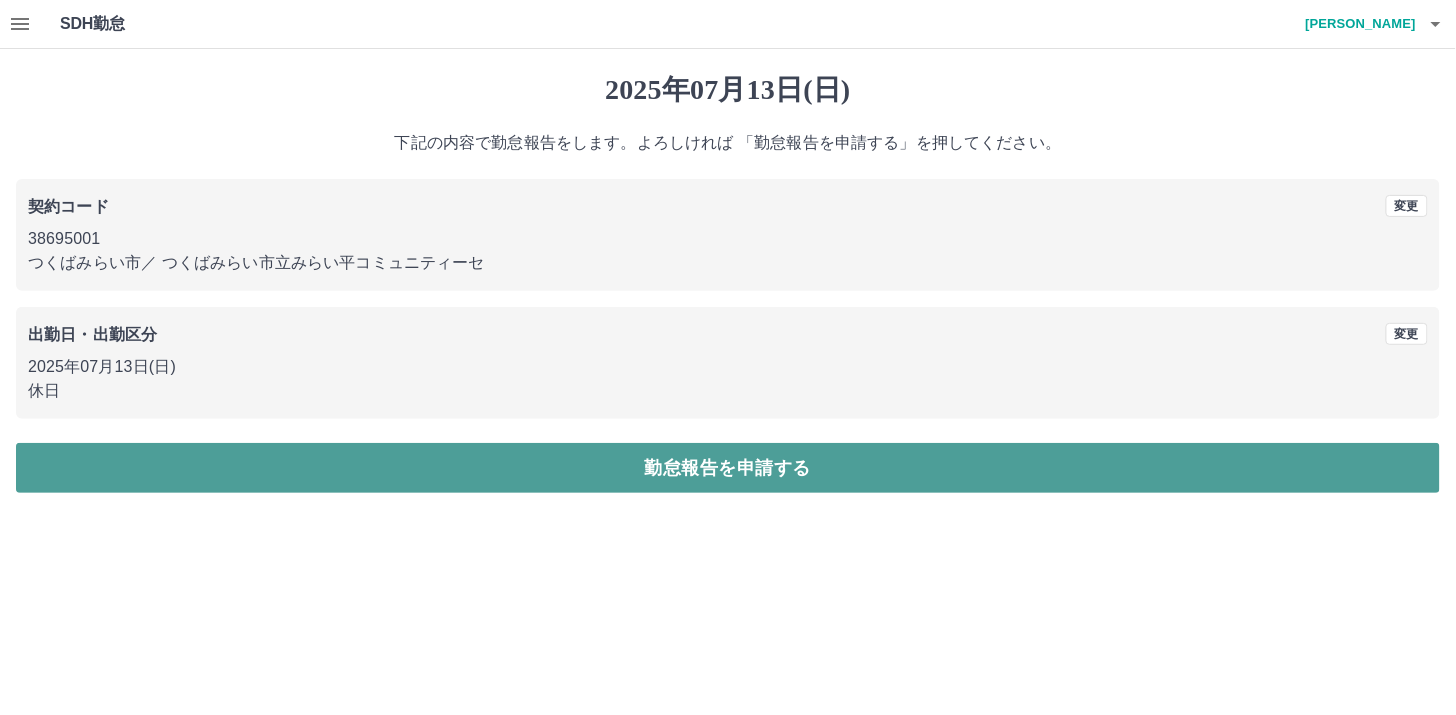 click on "勤怠報告を申請する" at bounding box center (728, 468) 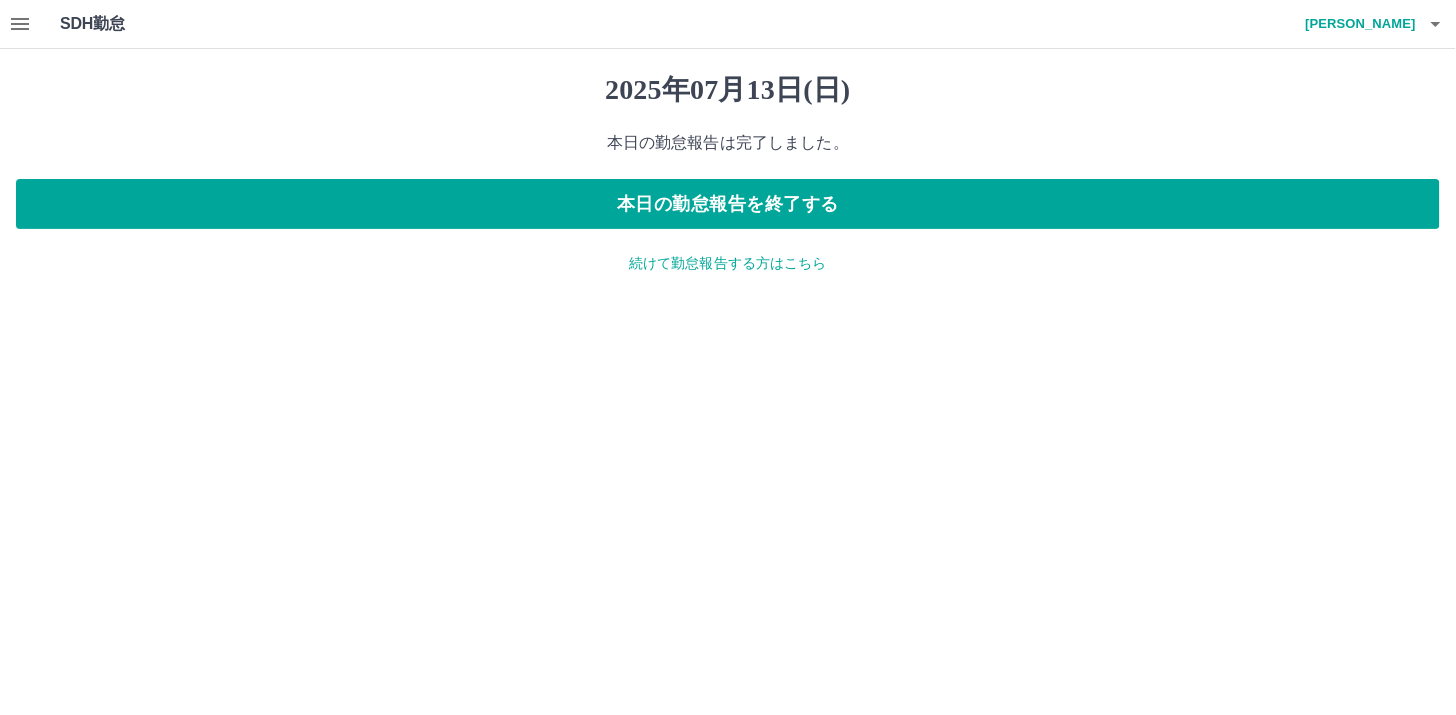 click on "続けて勤怠報告する方はこちら" at bounding box center [728, 263] 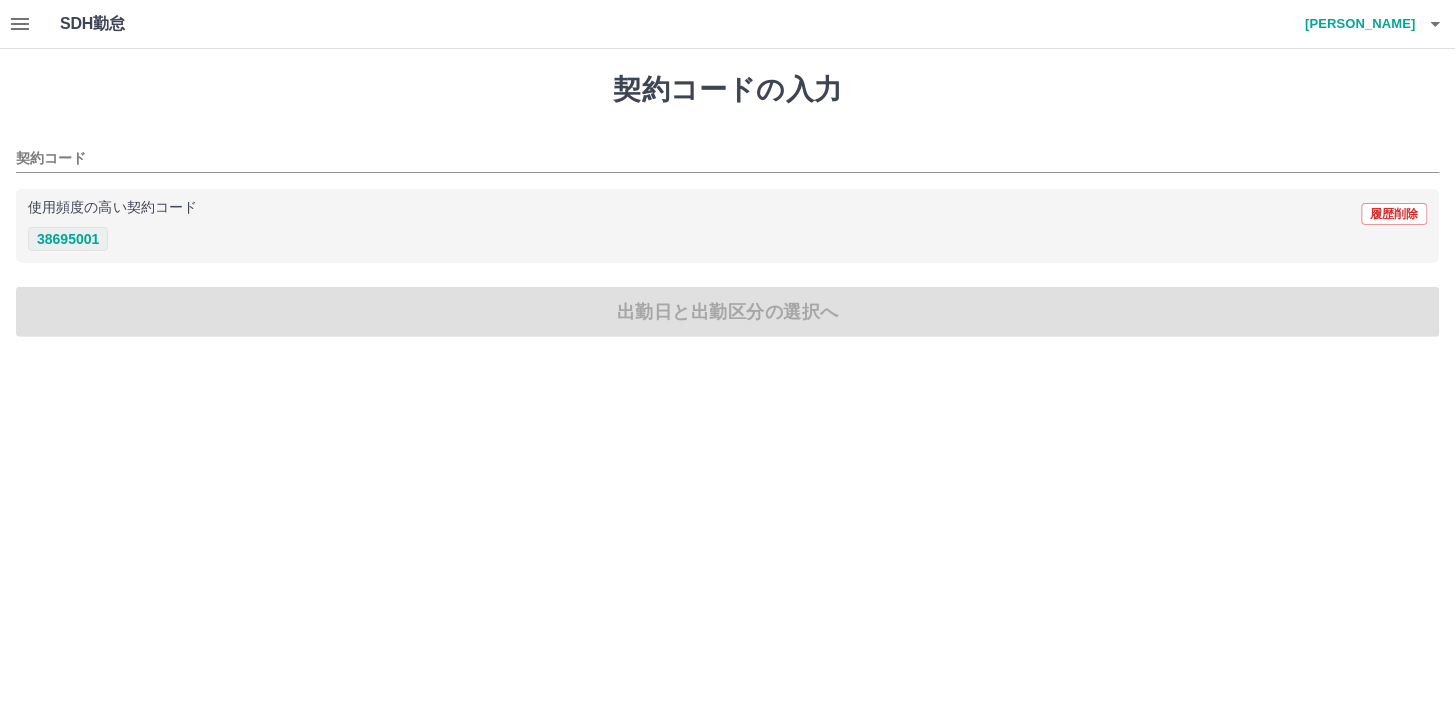 click on "38695001" at bounding box center (68, 239) 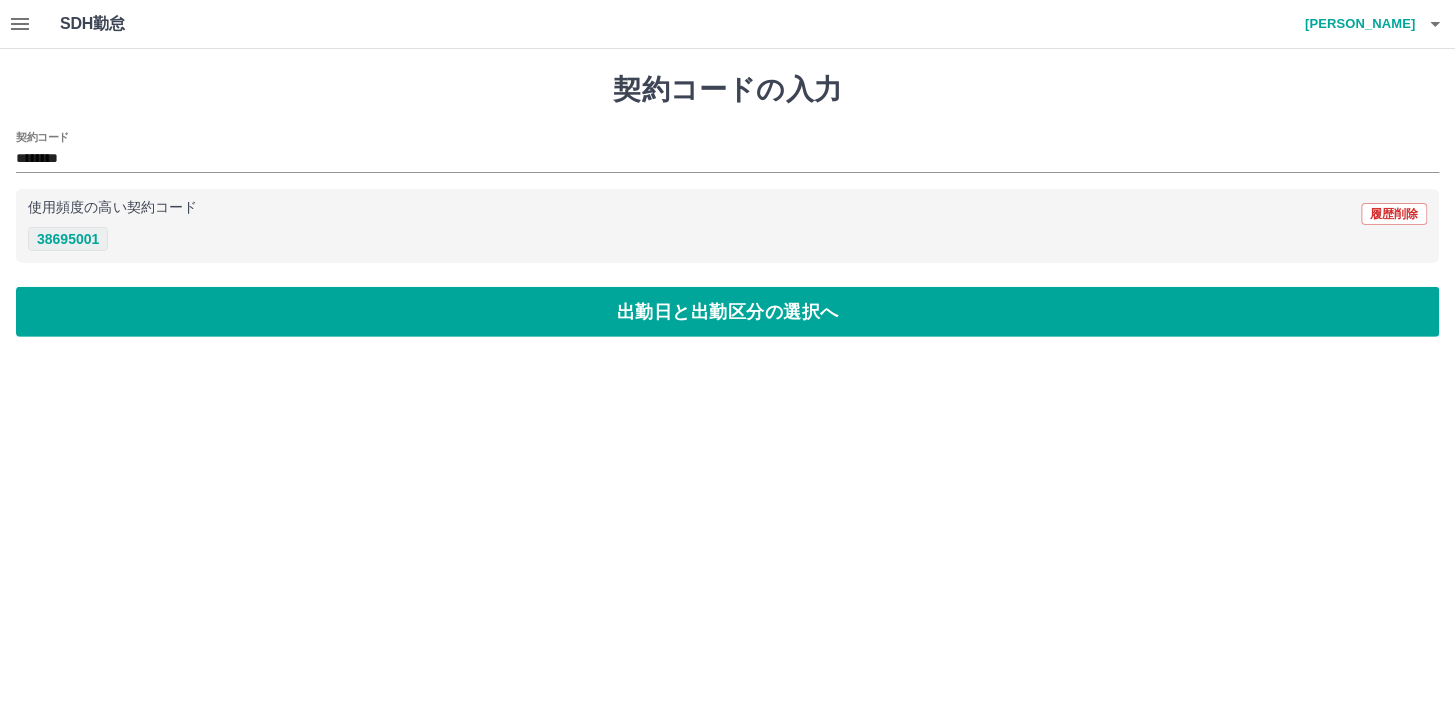 type on "********" 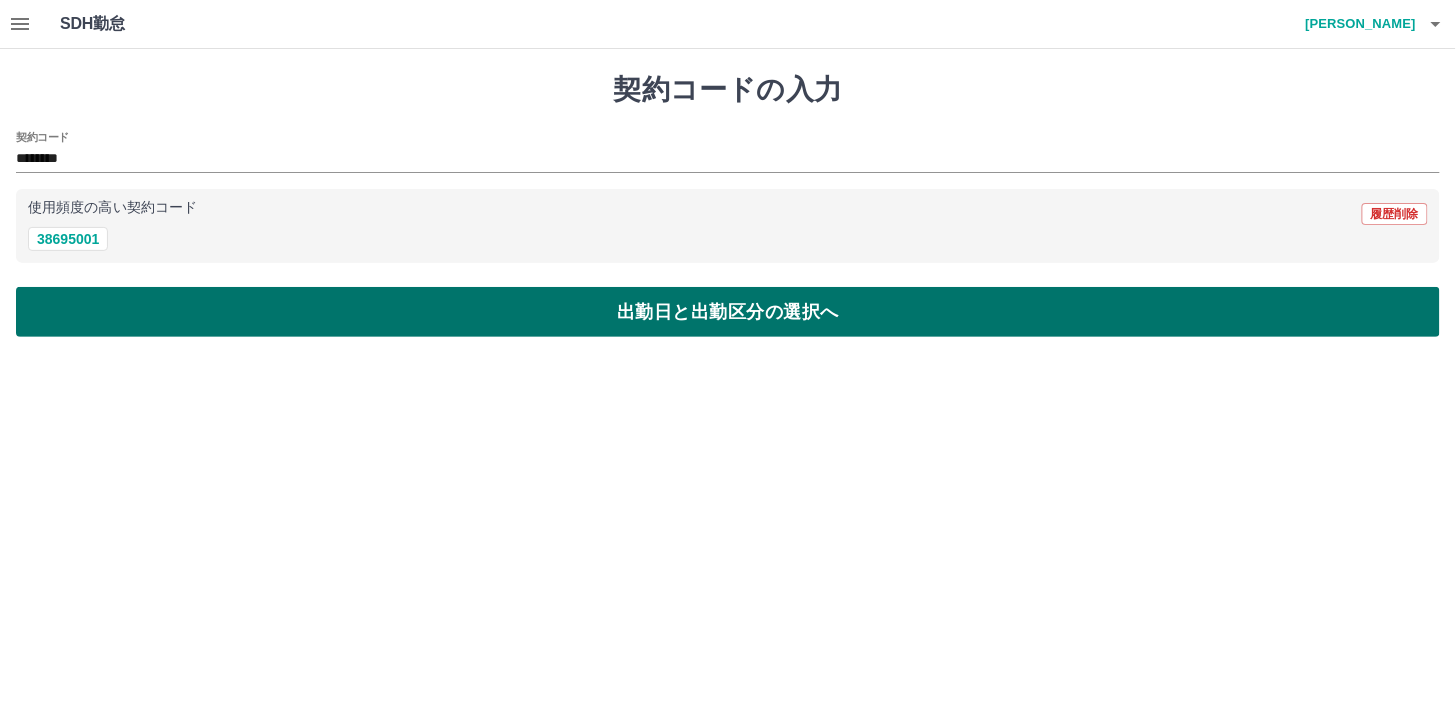 click on "出勤日と出勤区分の選択へ" at bounding box center [728, 312] 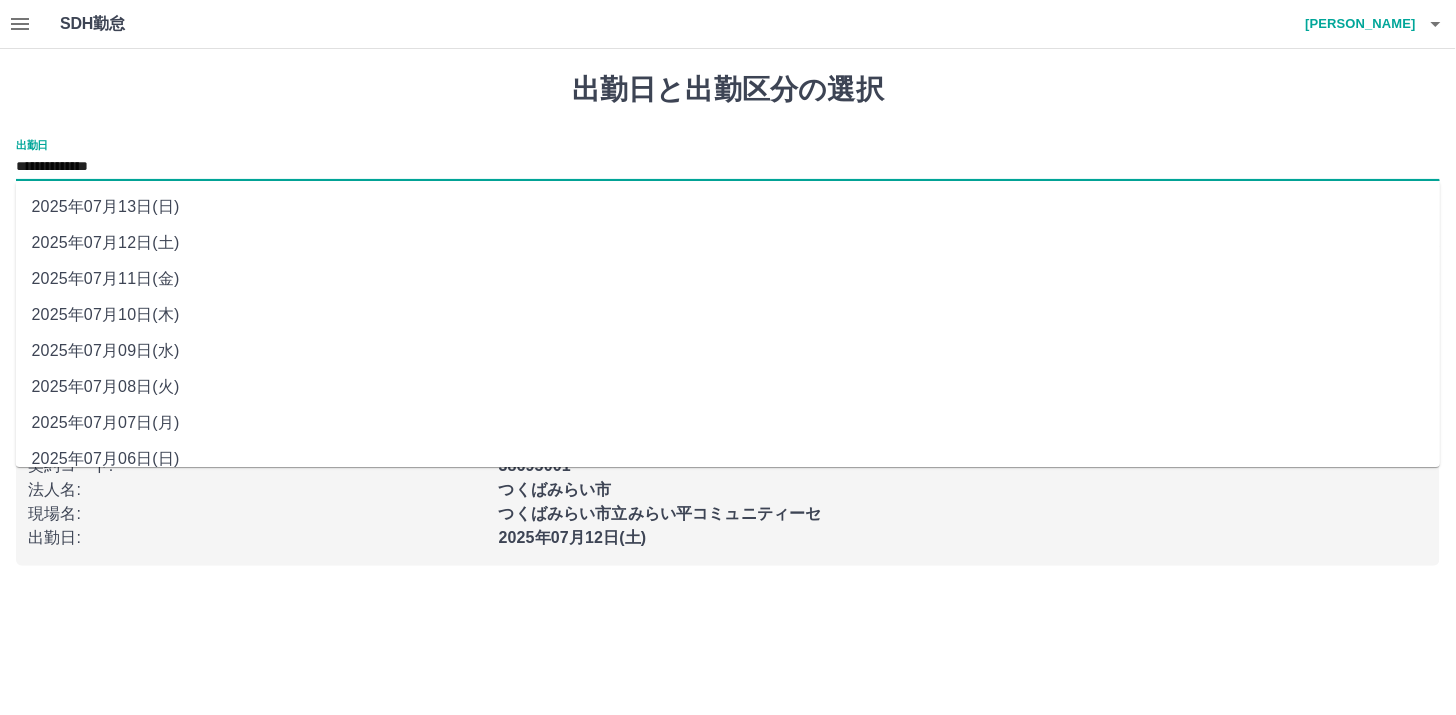 click on "**********" at bounding box center (728, 167) 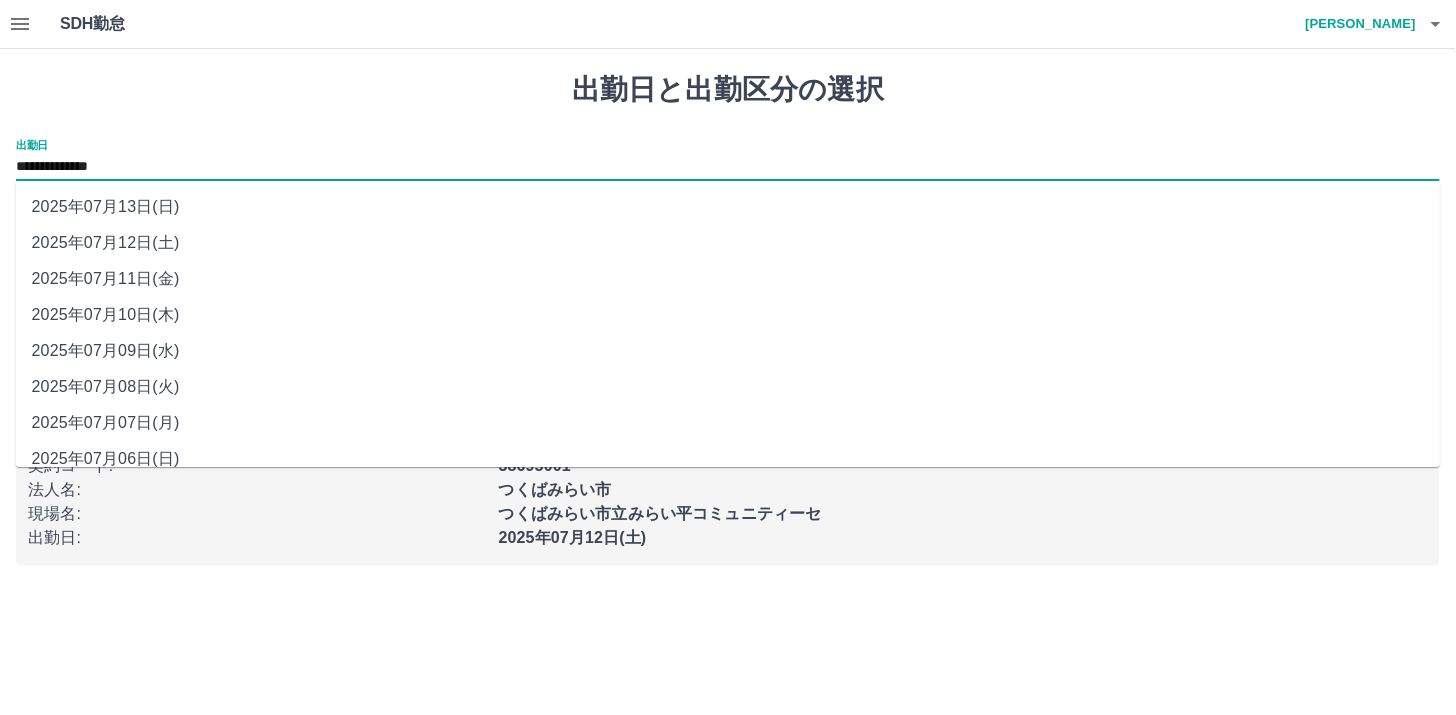 click on "2025年07月10日(木)" at bounding box center (728, 315) 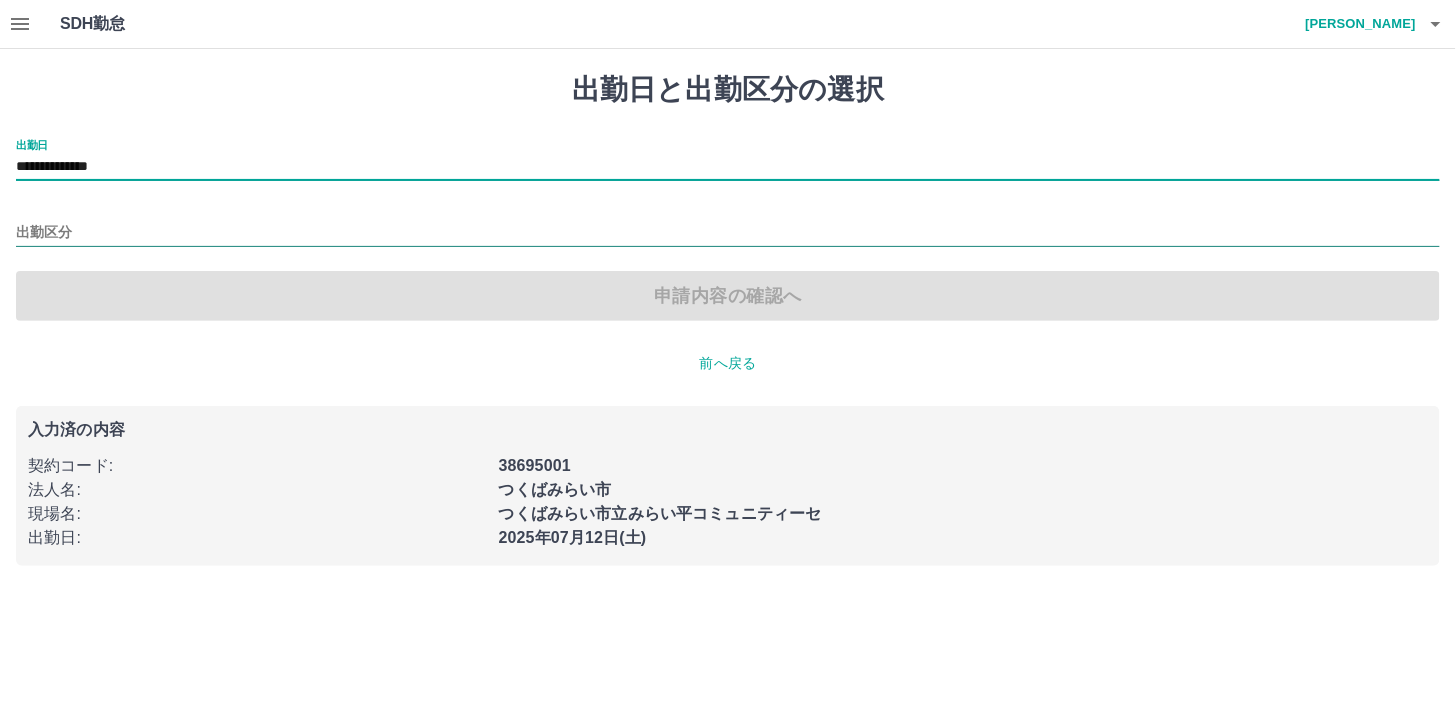 click on "出勤区分" at bounding box center [728, 233] 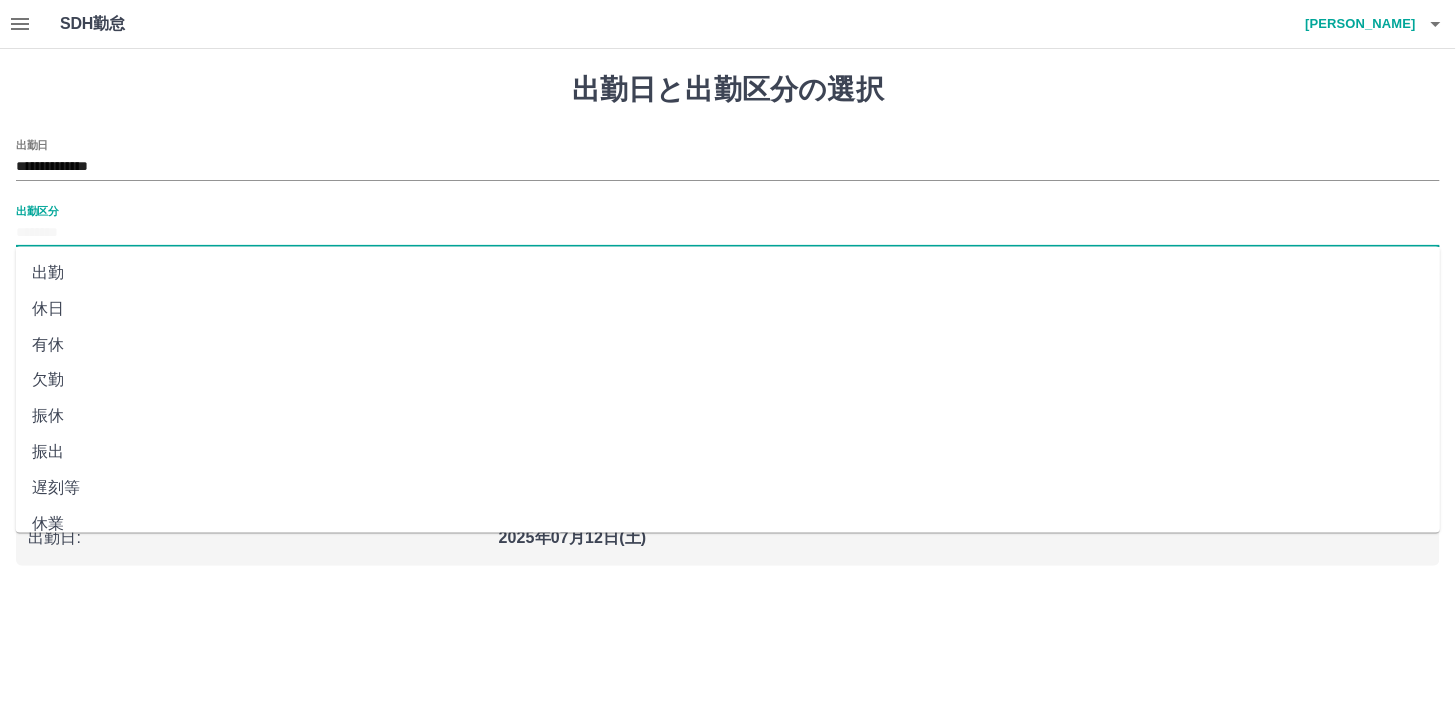 click on "休日" at bounding box center (728, 309) 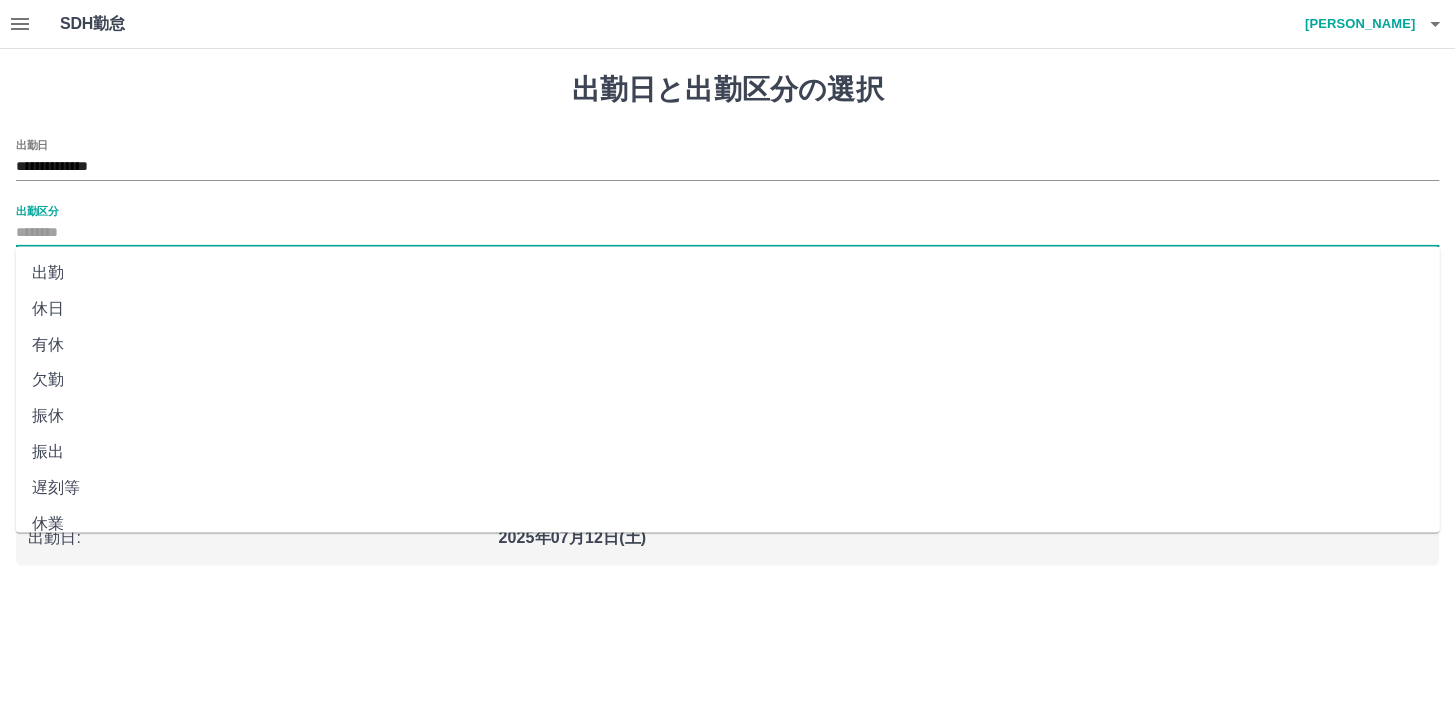 type on "**" 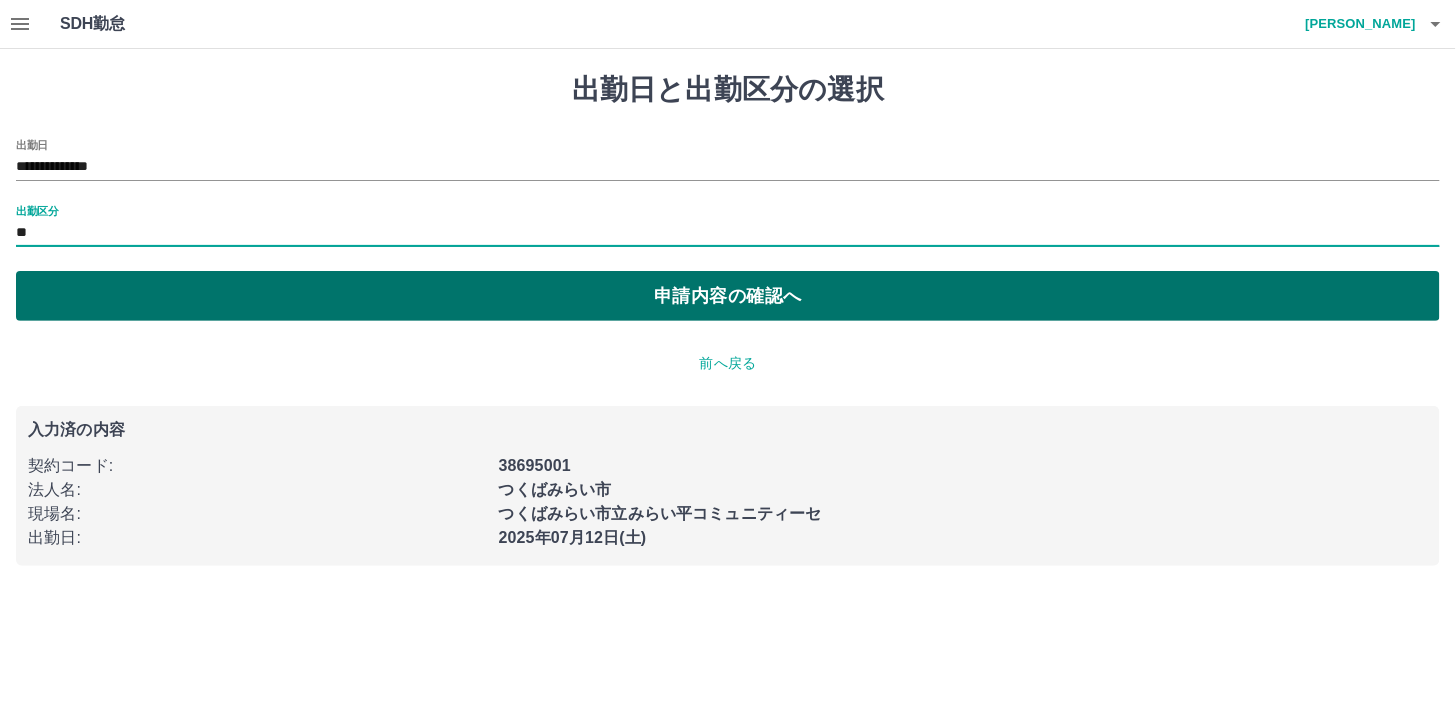 click on "申請内容の確認へ" at bounding box center [728, 296] 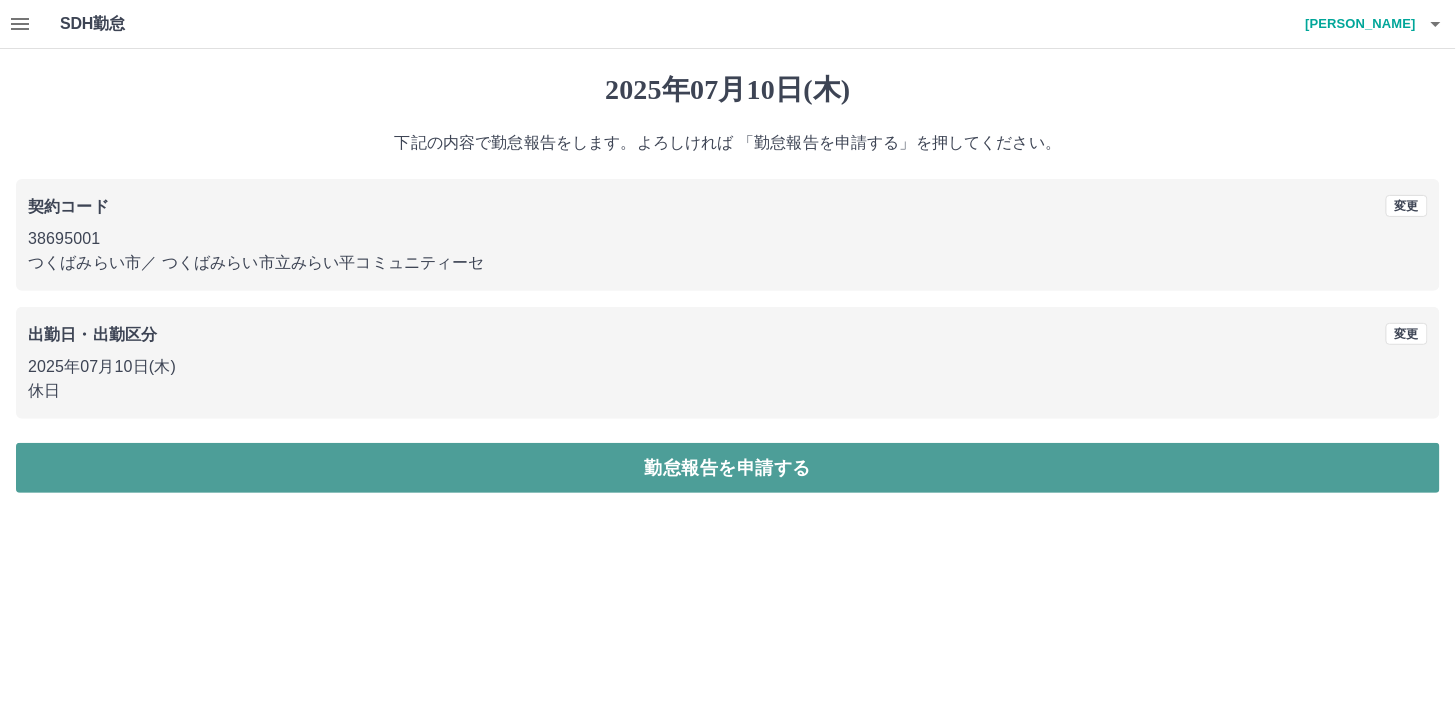 click on "勤怠報告を申請する" at bounding box center [728, 468] 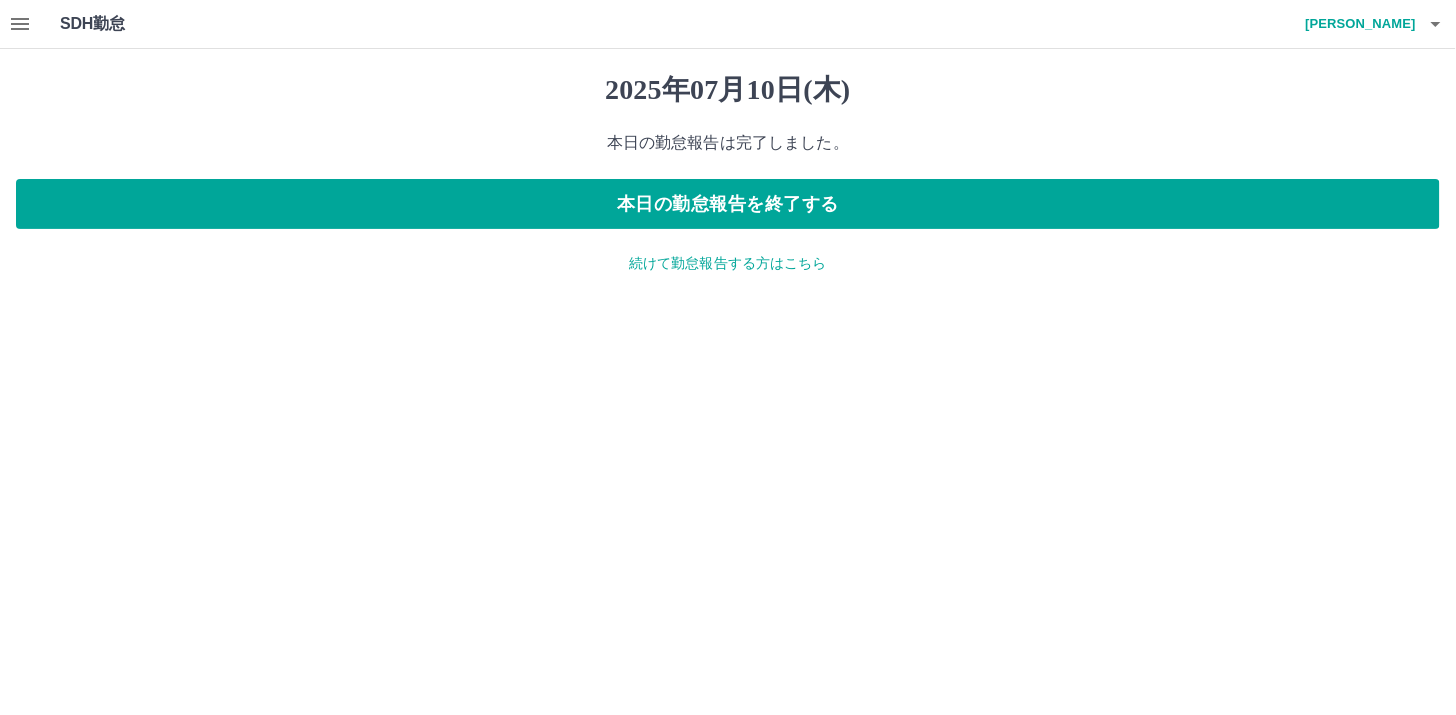 click on "続けて勤怠報告する方はこちら" at bounding box center [728, 263] 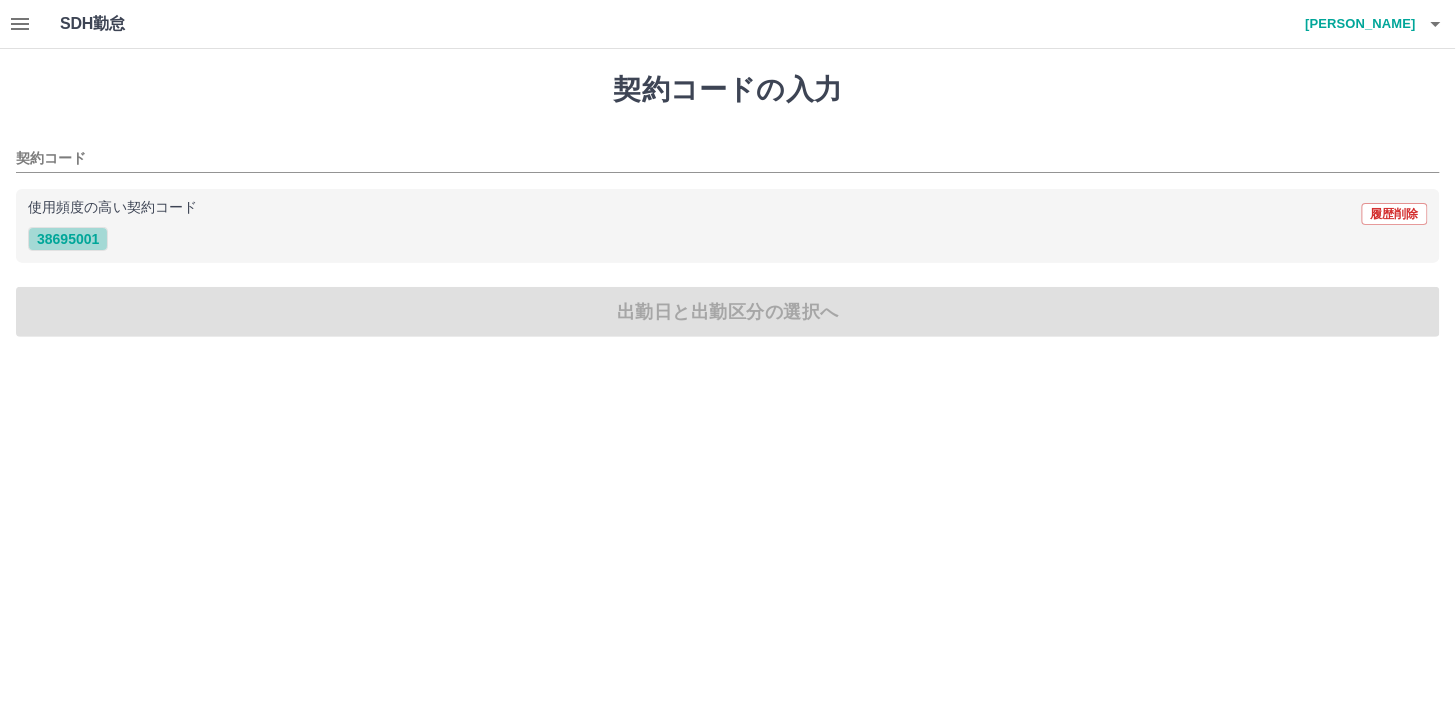 click on "38695001" at bounding box center [68, 239] 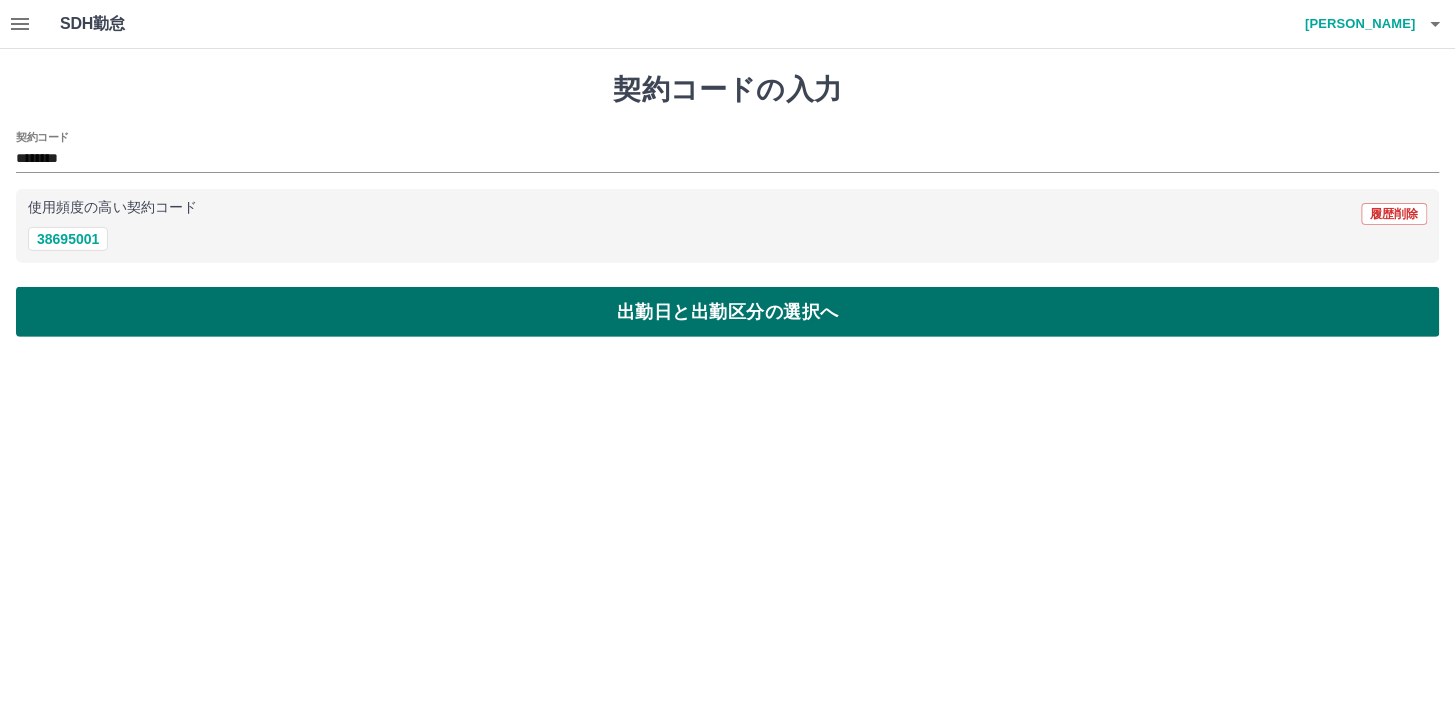 click on "出勤日と出勤区分の選択へ" at bounding box center (728, 312) 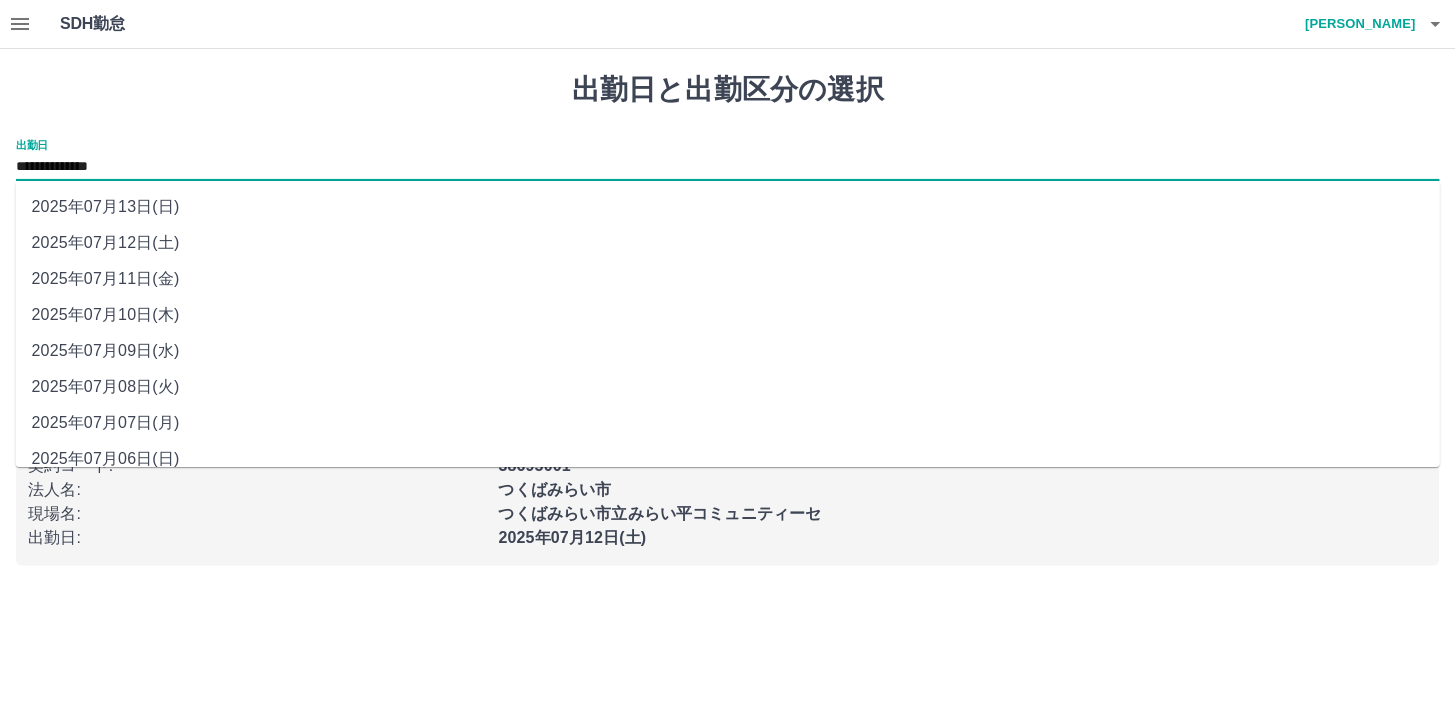 click on "**********" at bounding box center (728, 167) 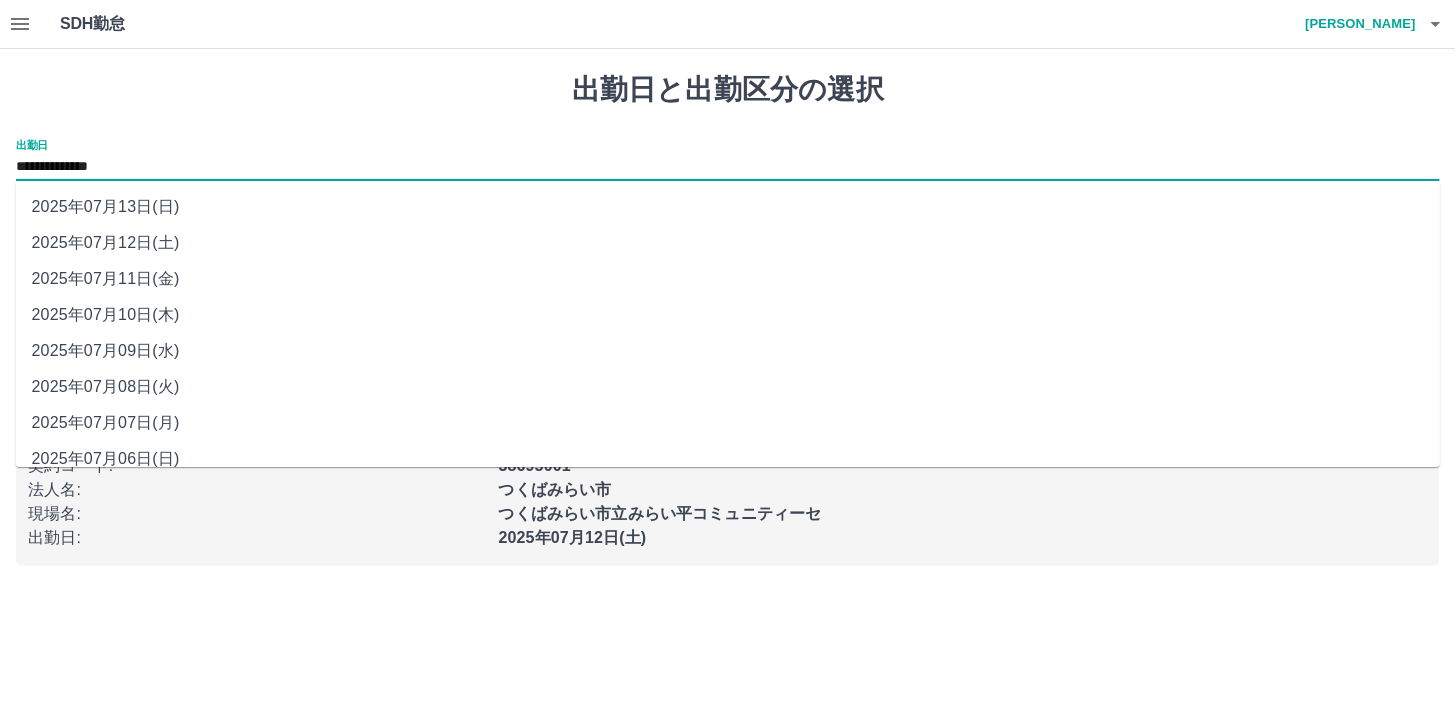 drag, startPoint x: 178, startPoint y: 176, endPoint x: 101, endPoint y: 358, distance: 197.61832 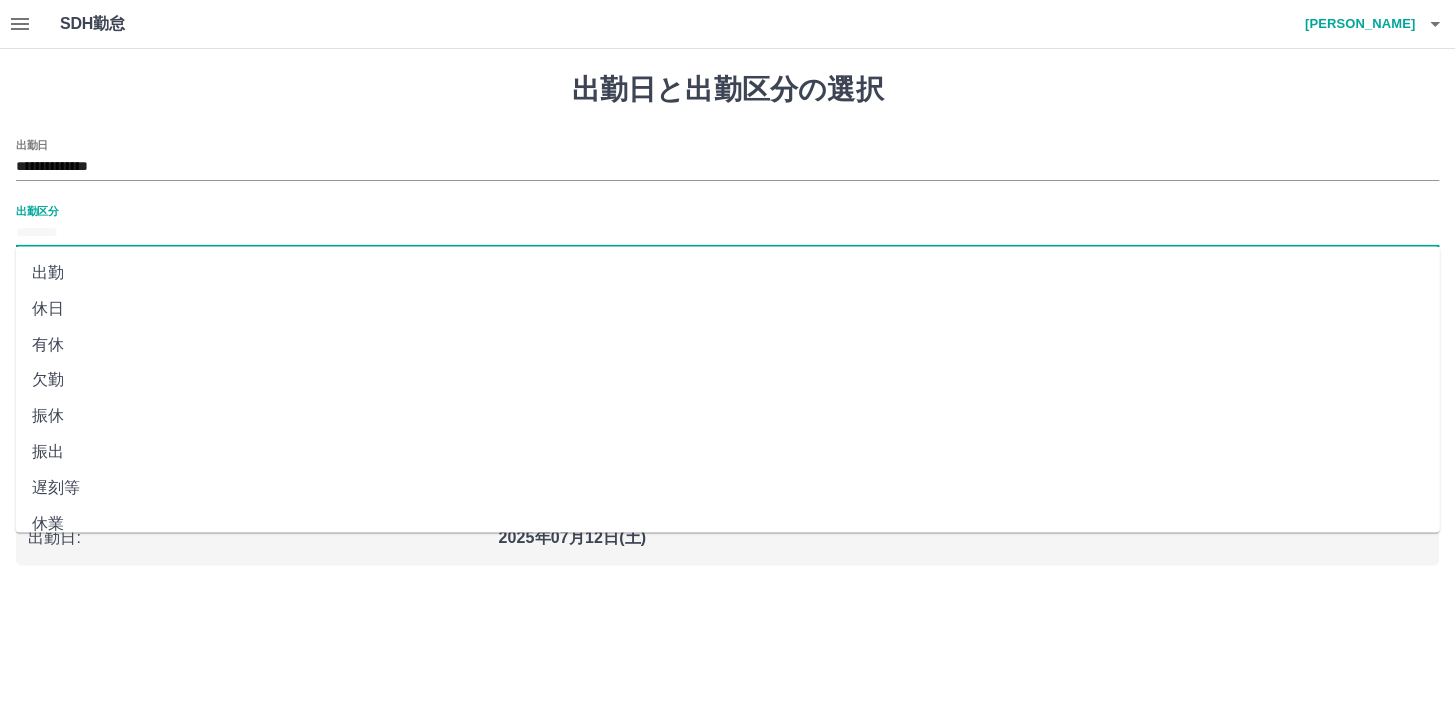 click on "出勤区分" at bounding box center (728, 233) 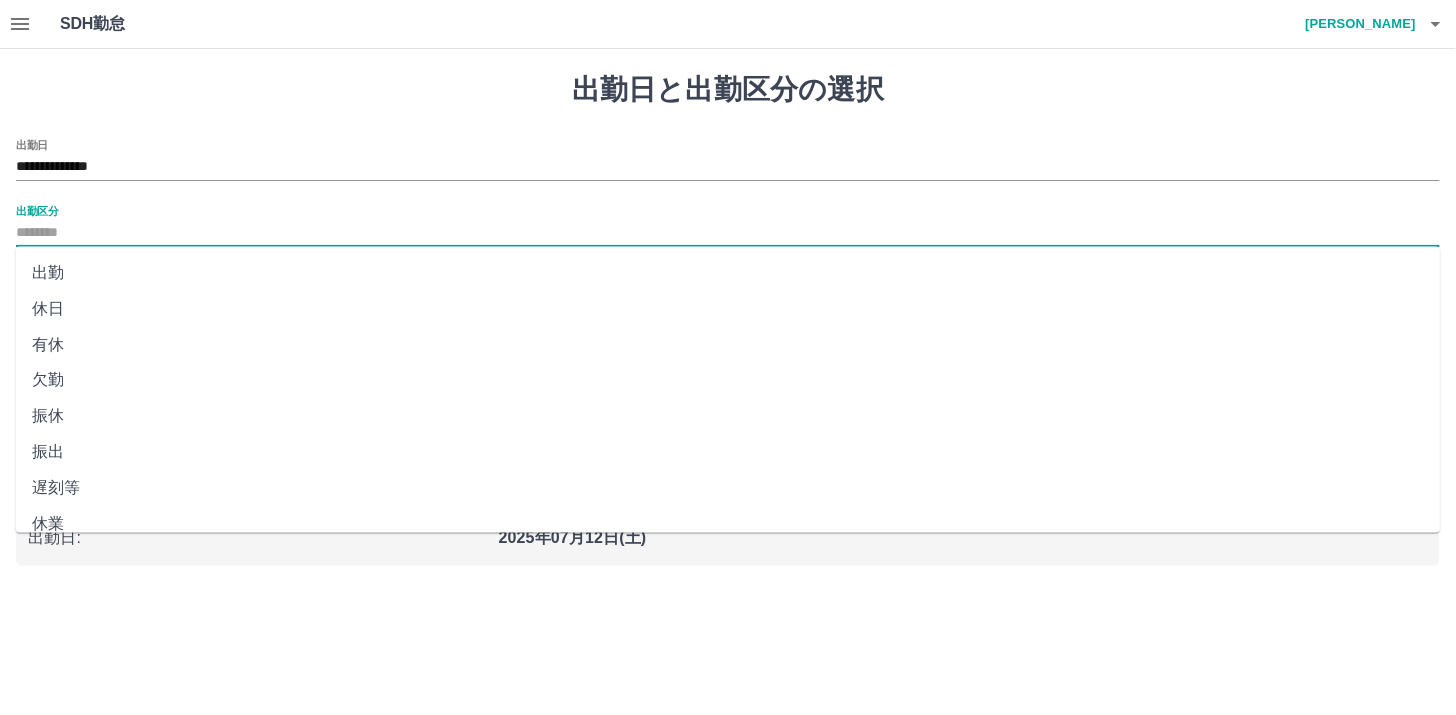 click on "休日" at bounding box center (728, 309) 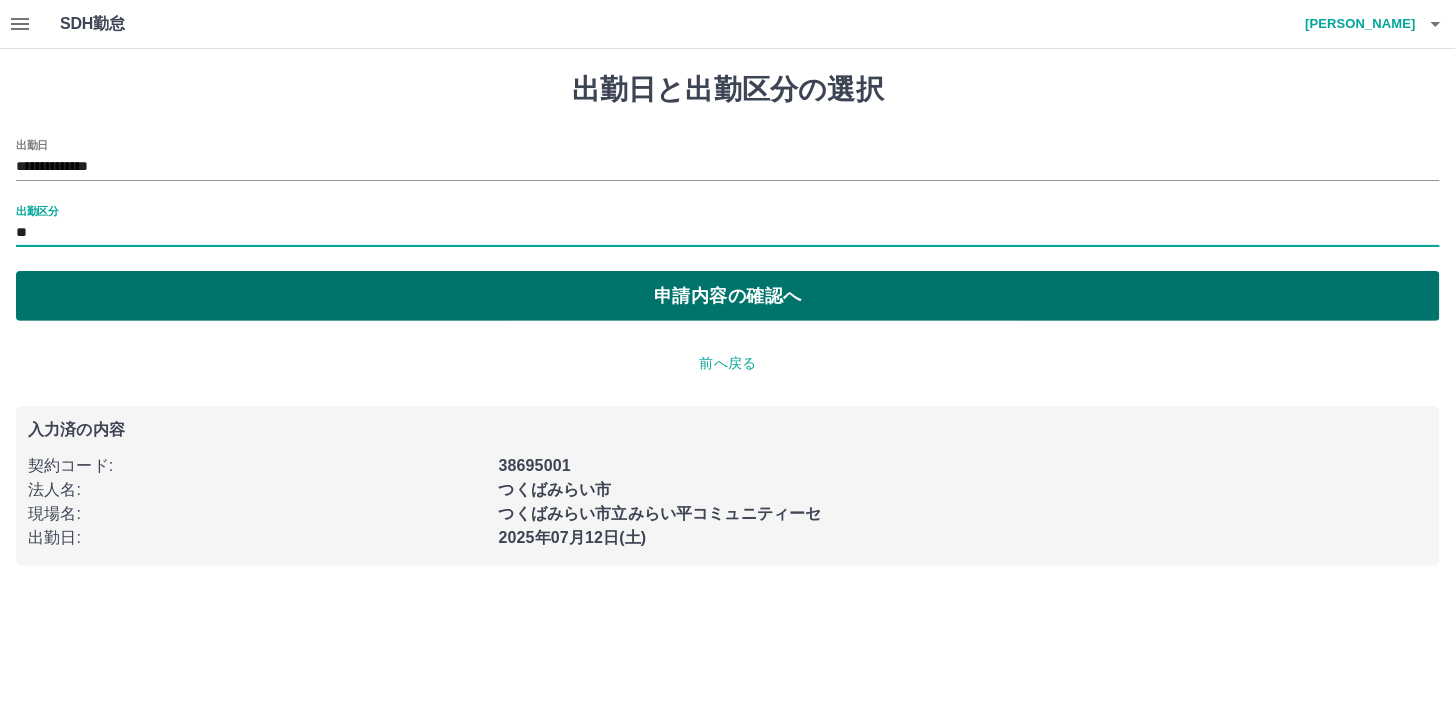 click on "申請内容の確認へ" at bounding box center [728, 296] 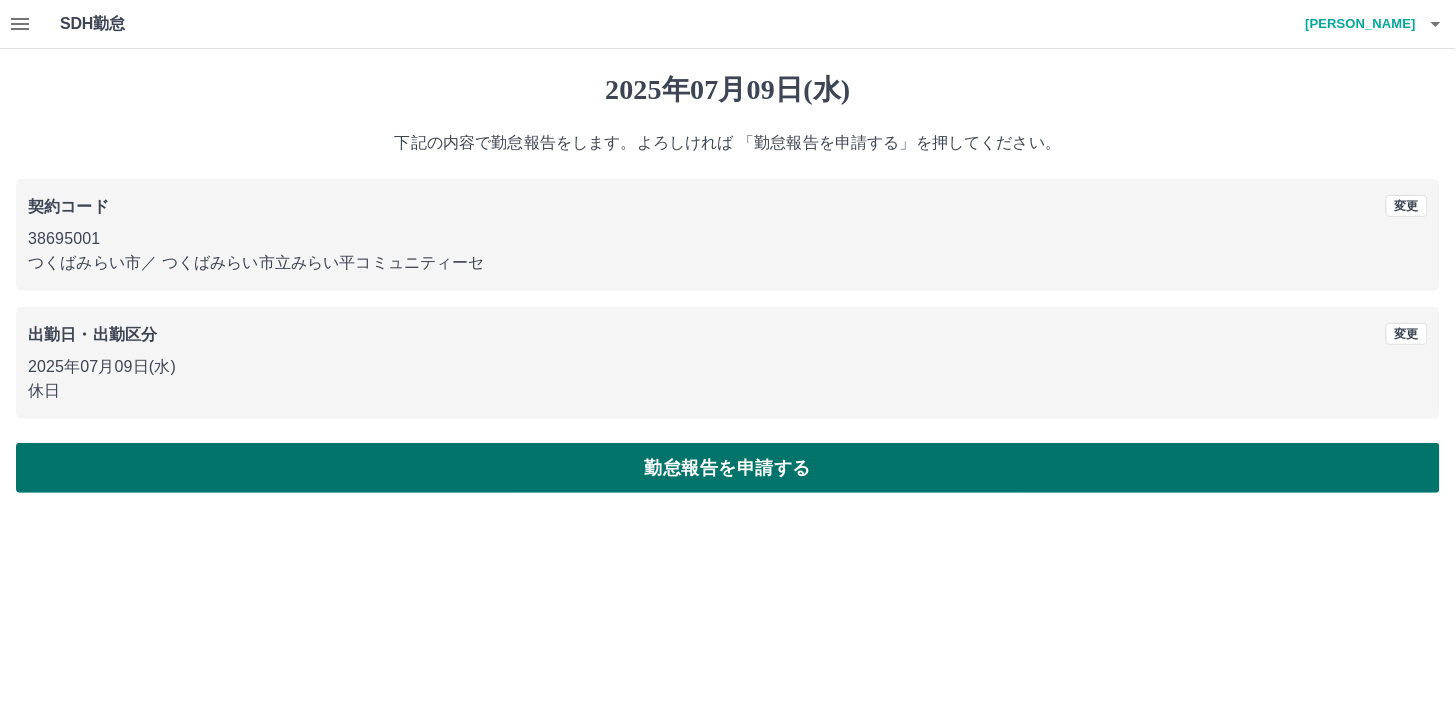 click on "勤怠報告を申請する" at bounding box center [728, 468] 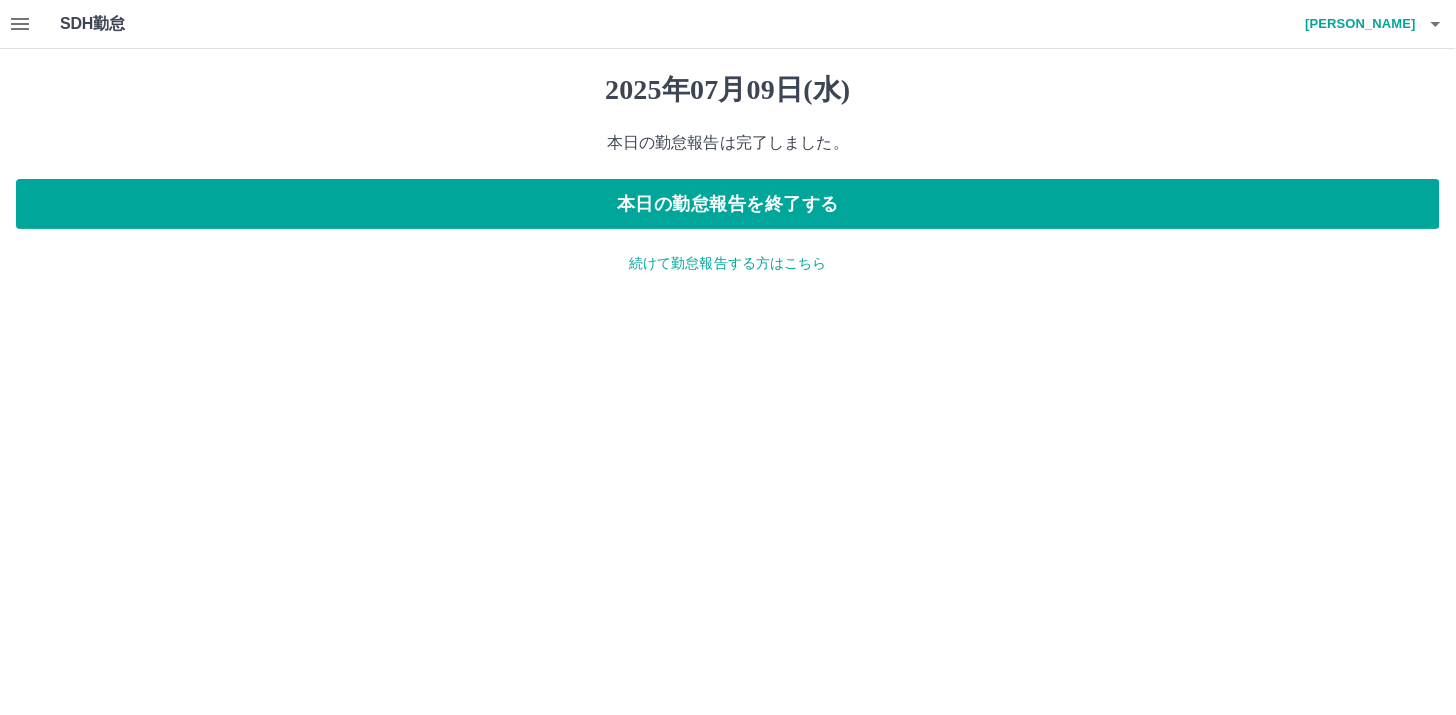 click on "続けて勤怠報告する方はこちら" at bounding box center [728, 263] 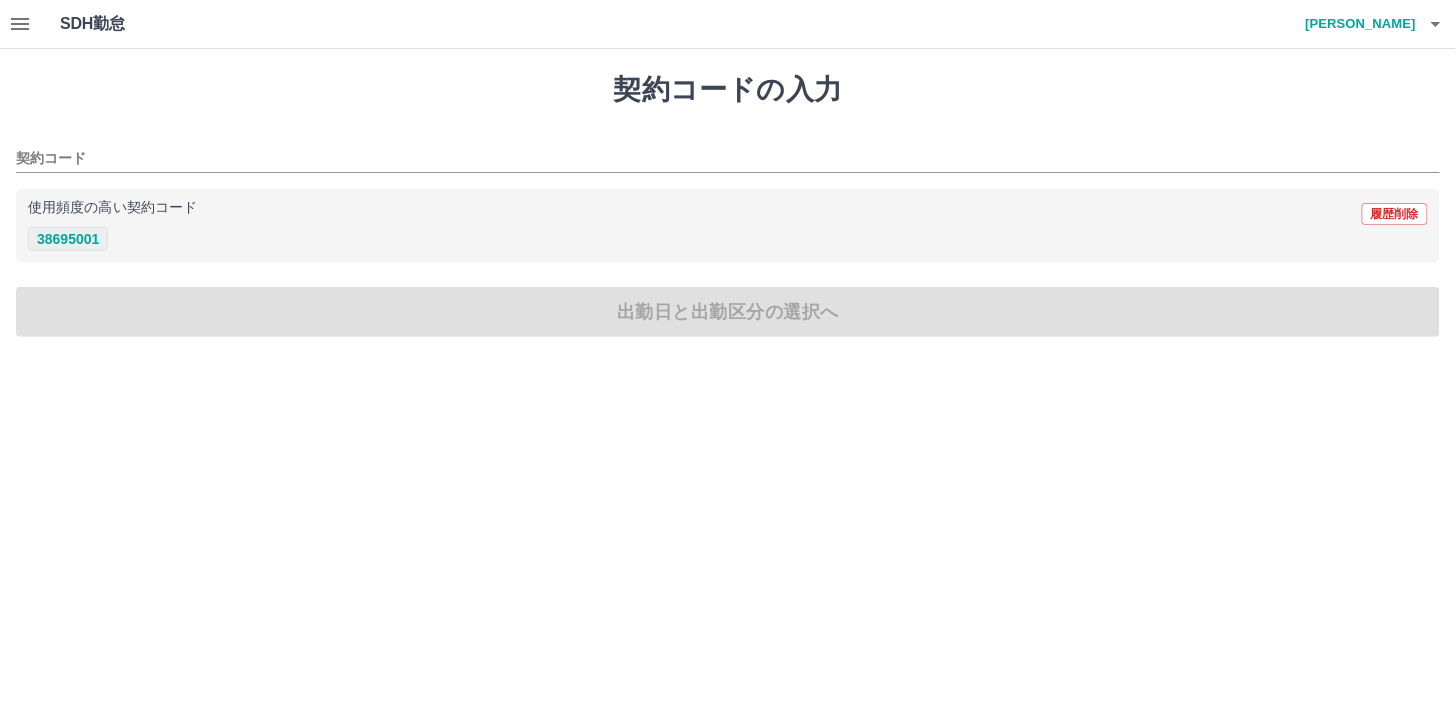 click on "38695001" at bounding box center (68, 239) 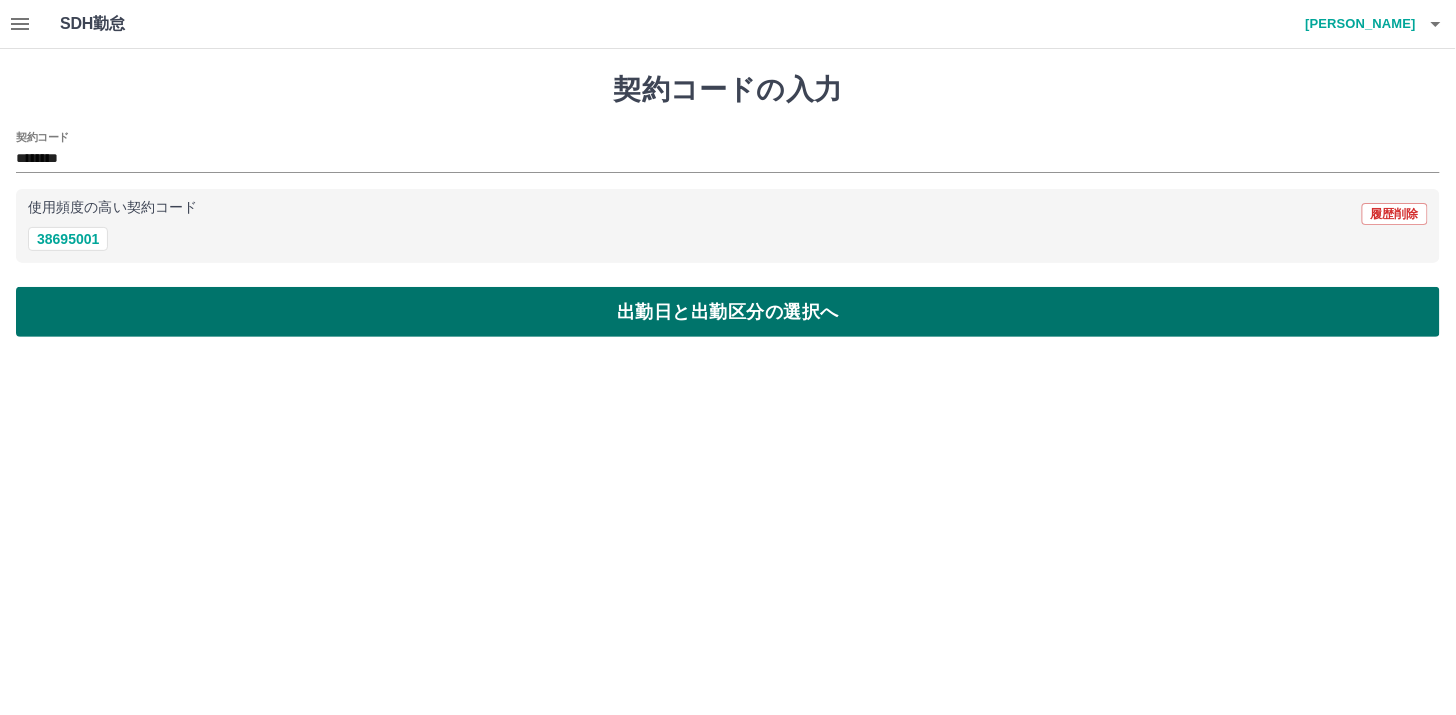 click on "出勤日と出勤区分の選択へ" at bounding box center [728, 312] 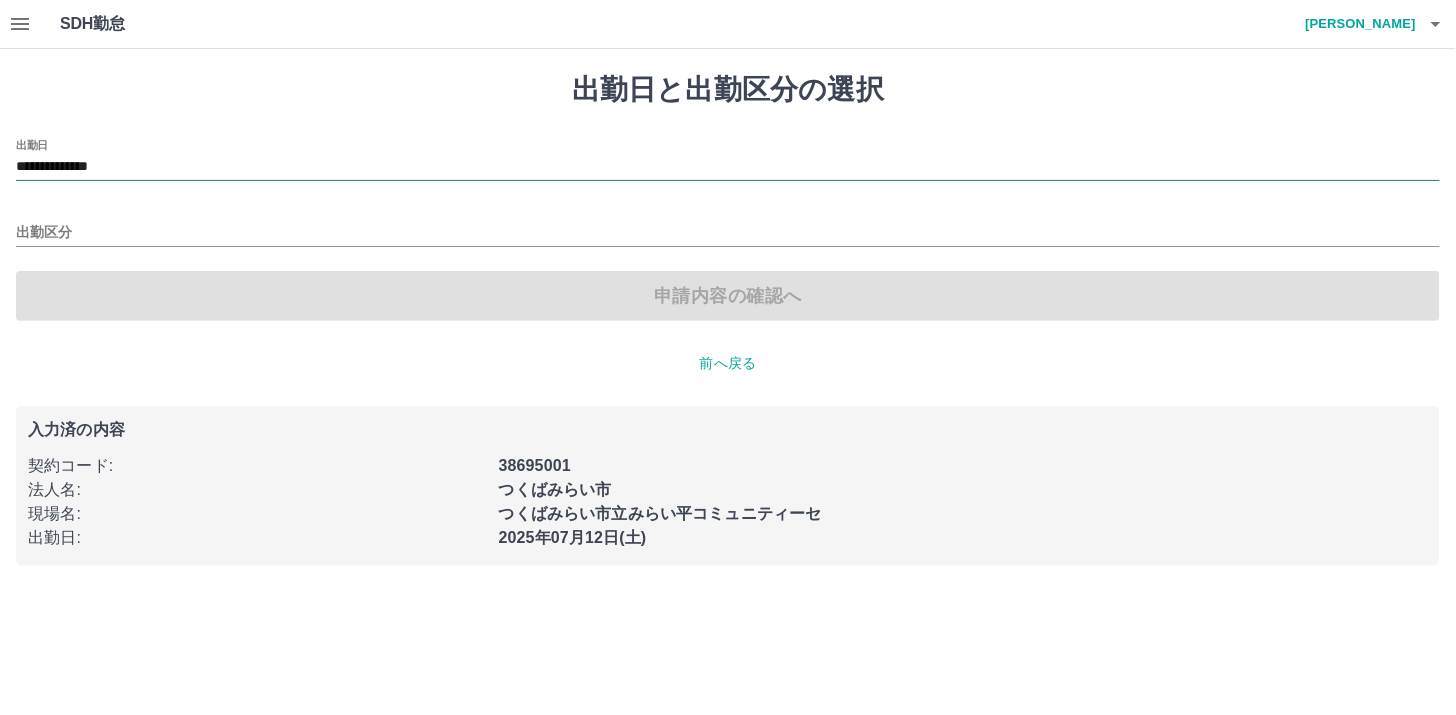 click on "**********" at bounding box center [728, 167] 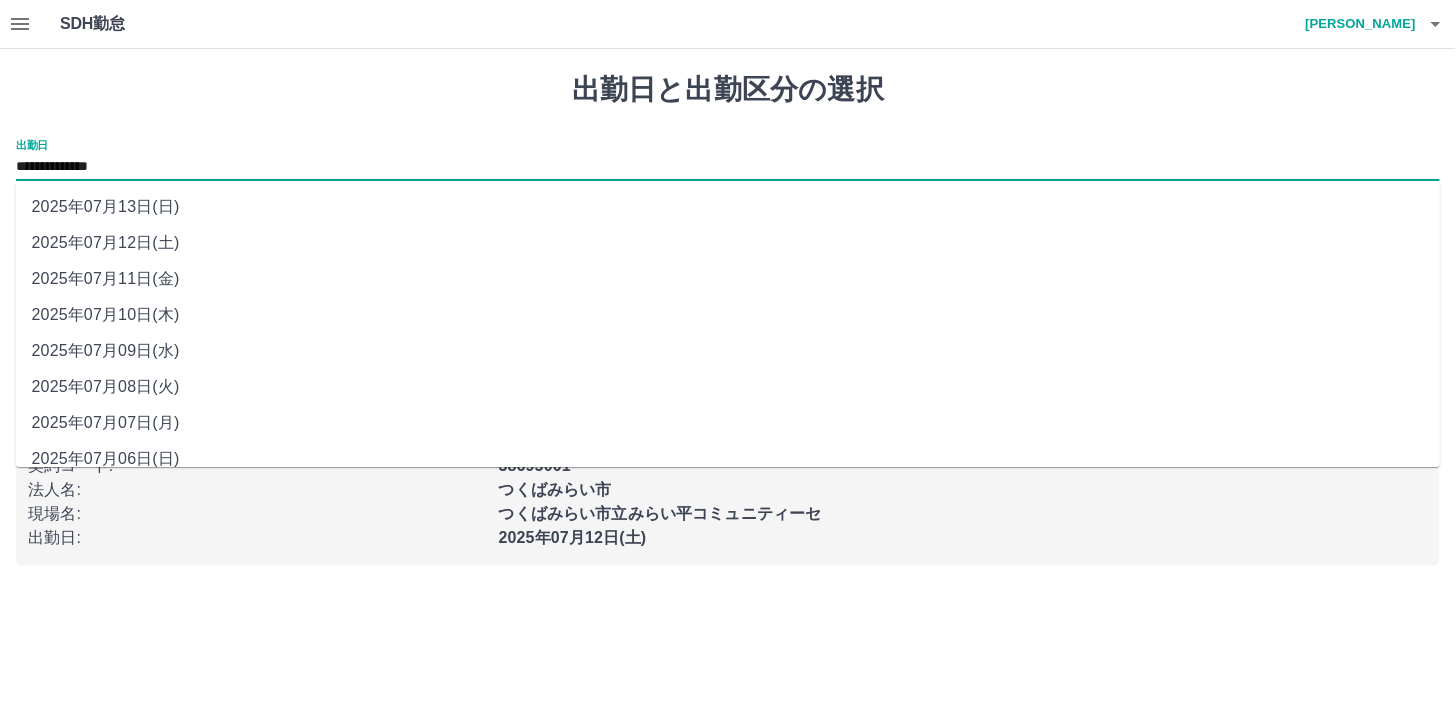click on "2025年07月08日(火)" at bounding box center (728, 387) 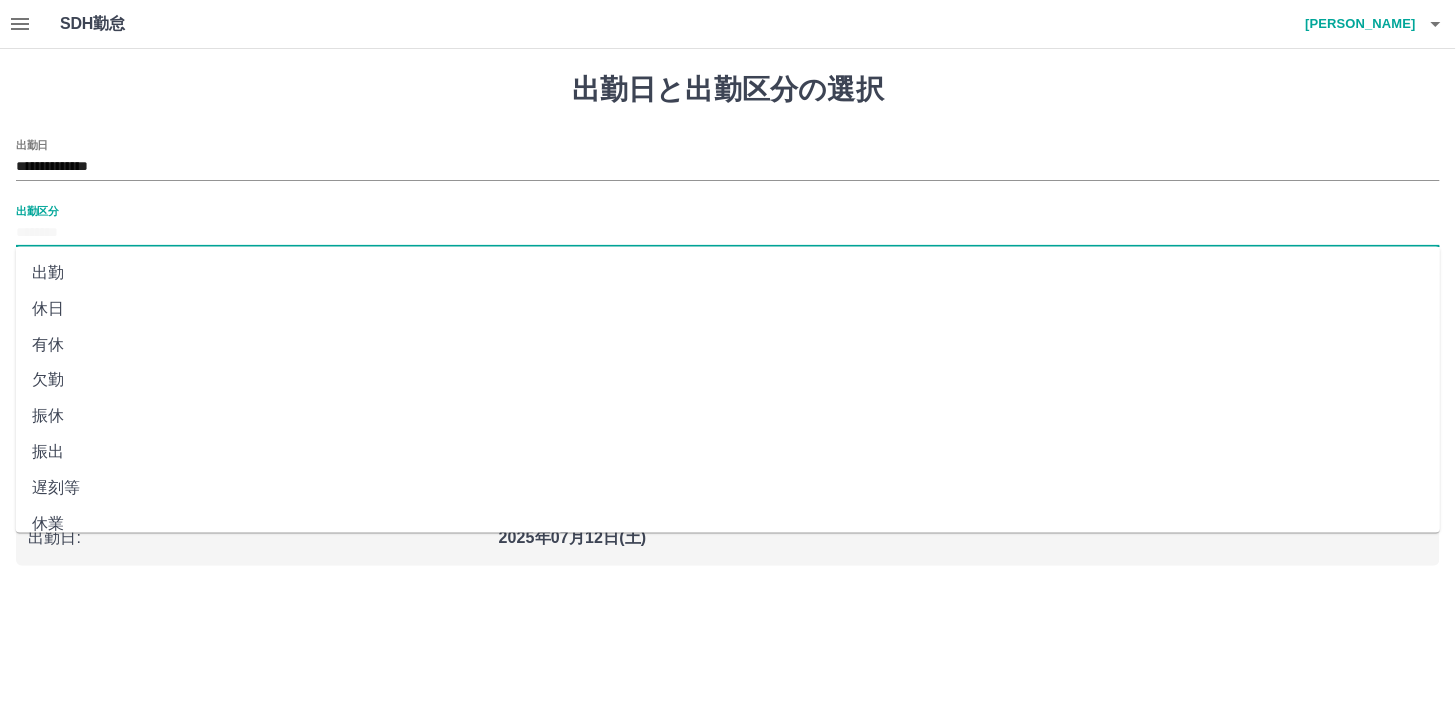 click on "出勤区分" at bounding box center [728, 233] 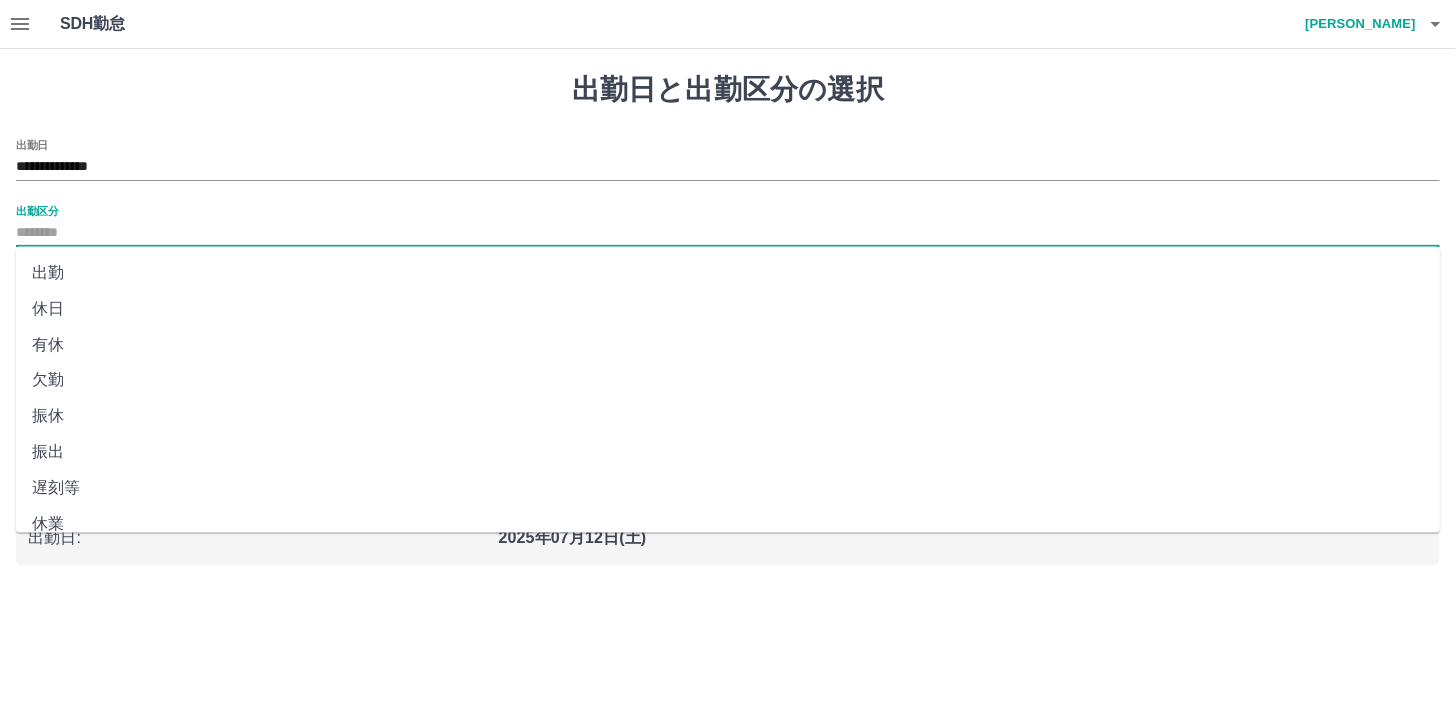 click on "休日" at bounding box center (728, 309) 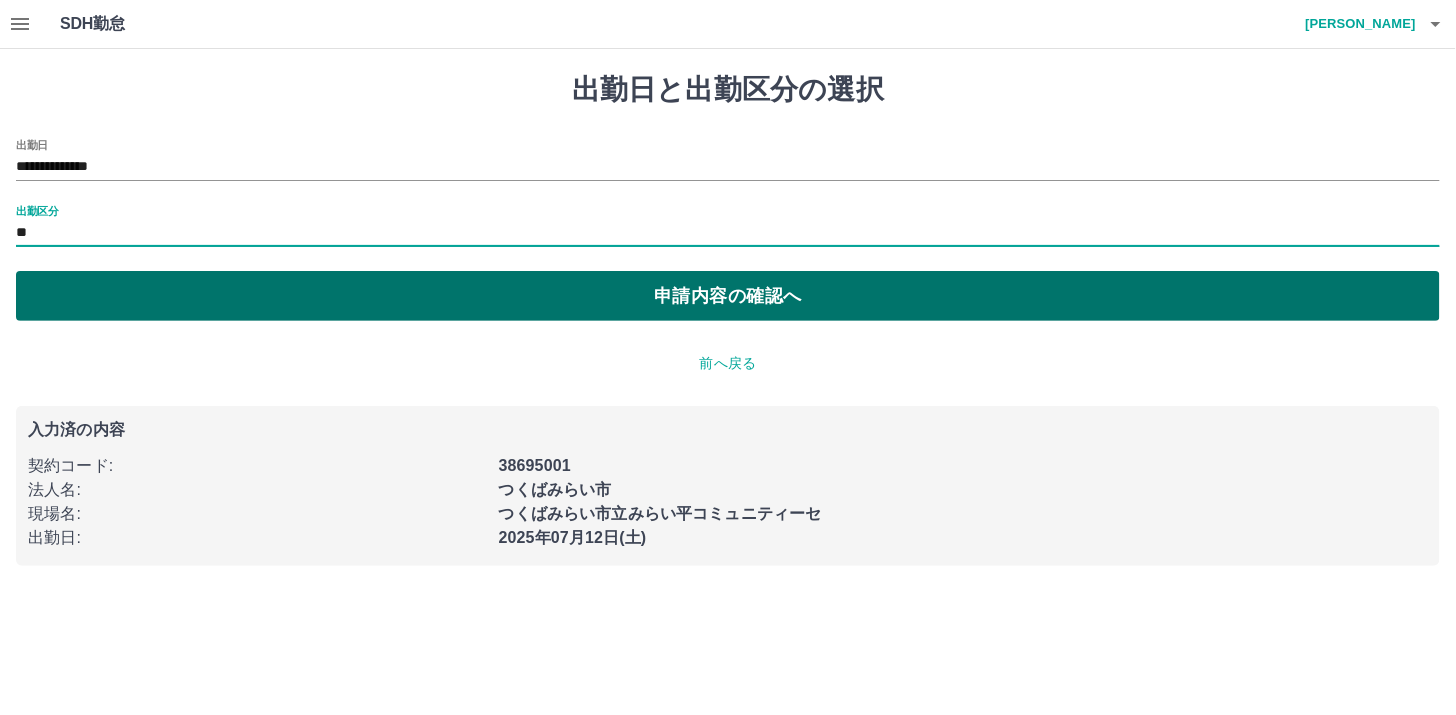 click on "申請内容の確認へ" at bounding box center (728, 296) 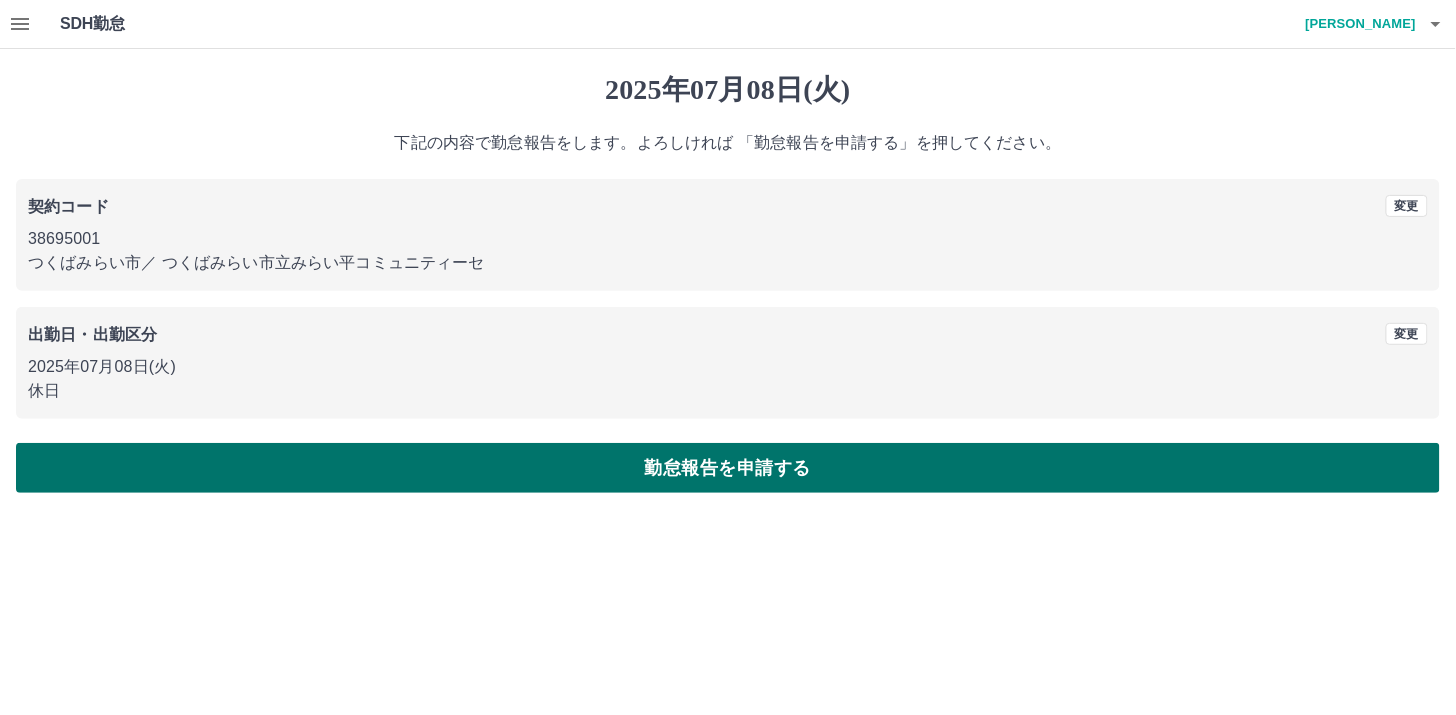 click on "勤怠報告を申請する" at bounding box center (728, 468) 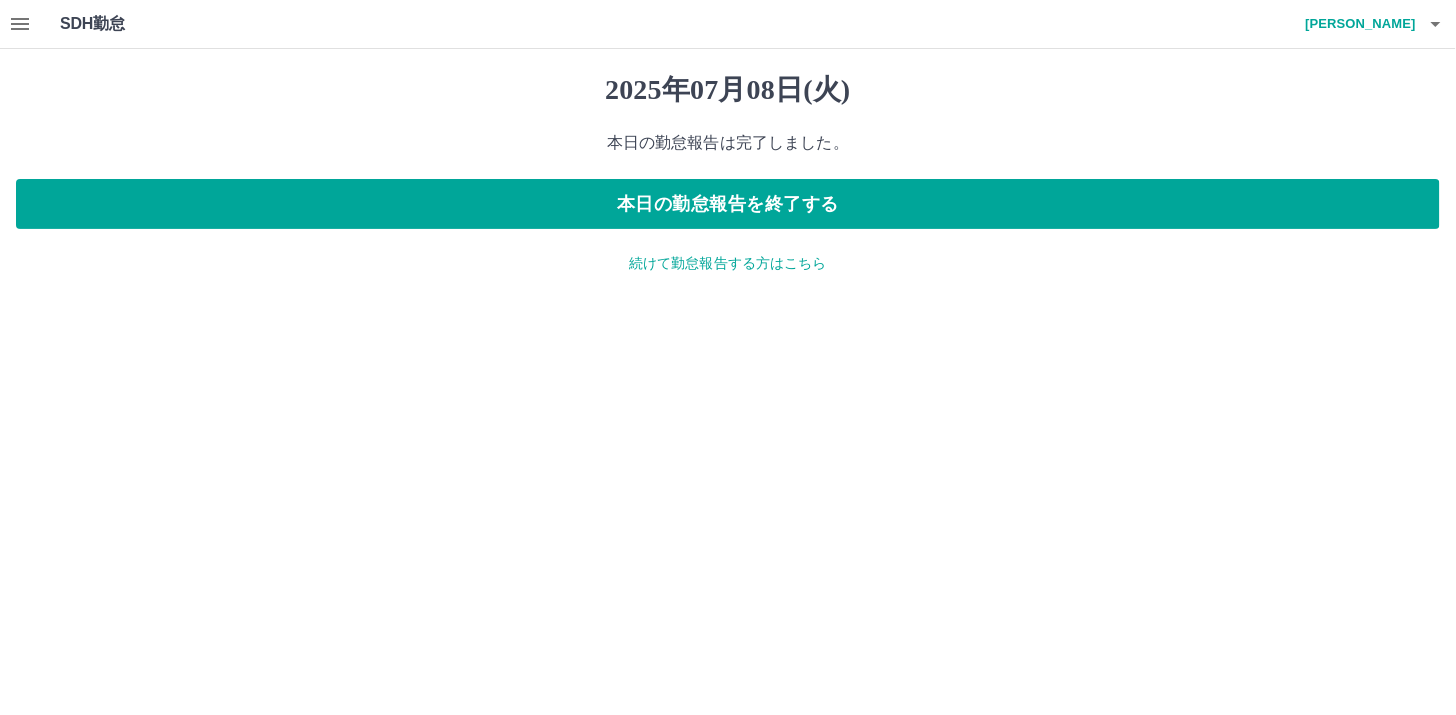 click on "続けて勤怠報告する方はこちら" at bounding box center (728, 263) 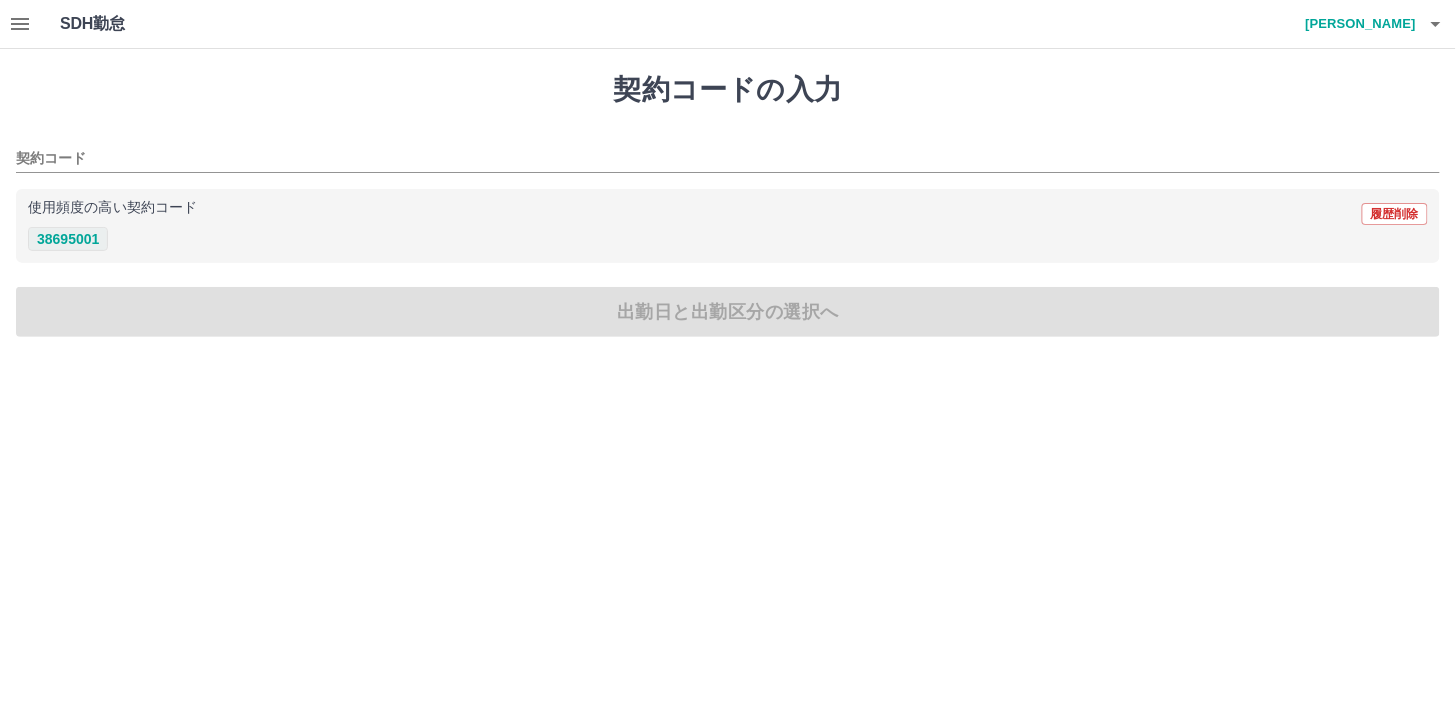click on "38695001" at bounding box center [68, 239] 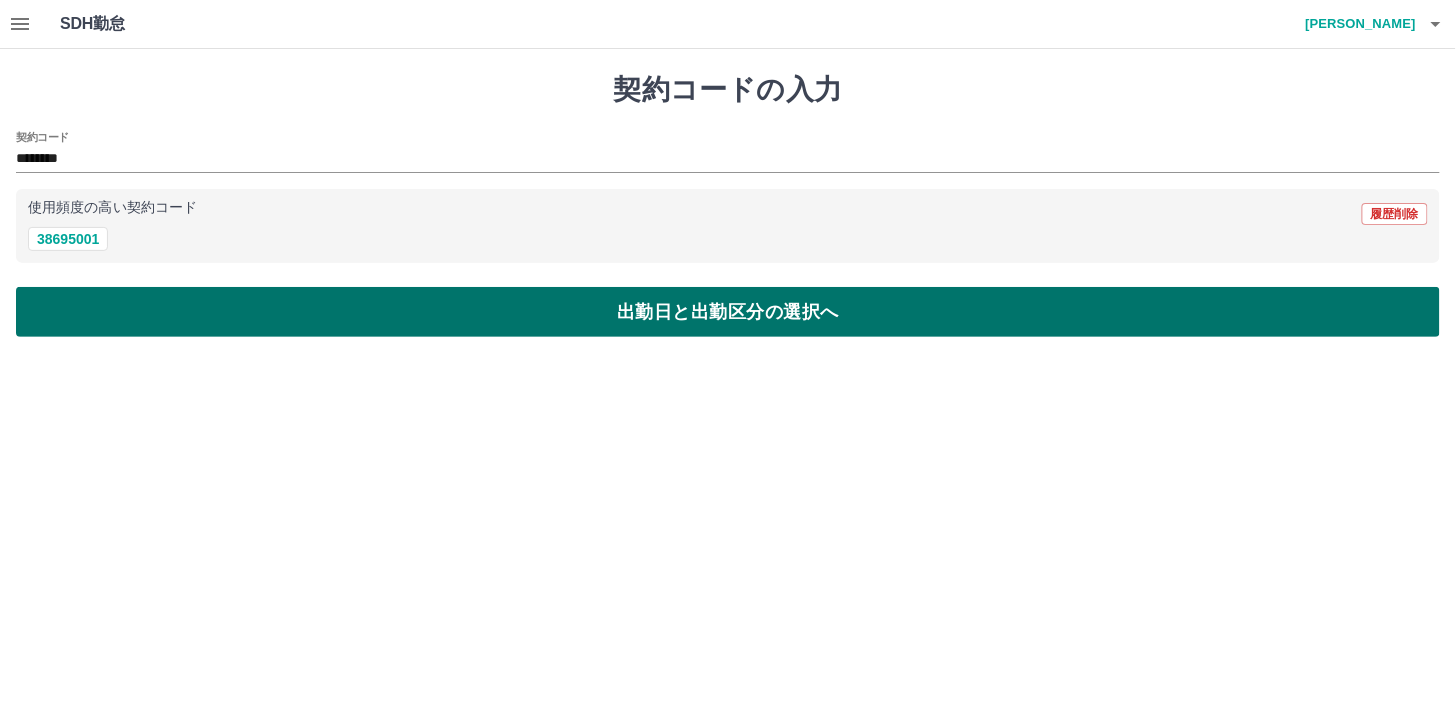 click on "出勤日と出勤区分の選択へ" at bounding box center [728, 312] 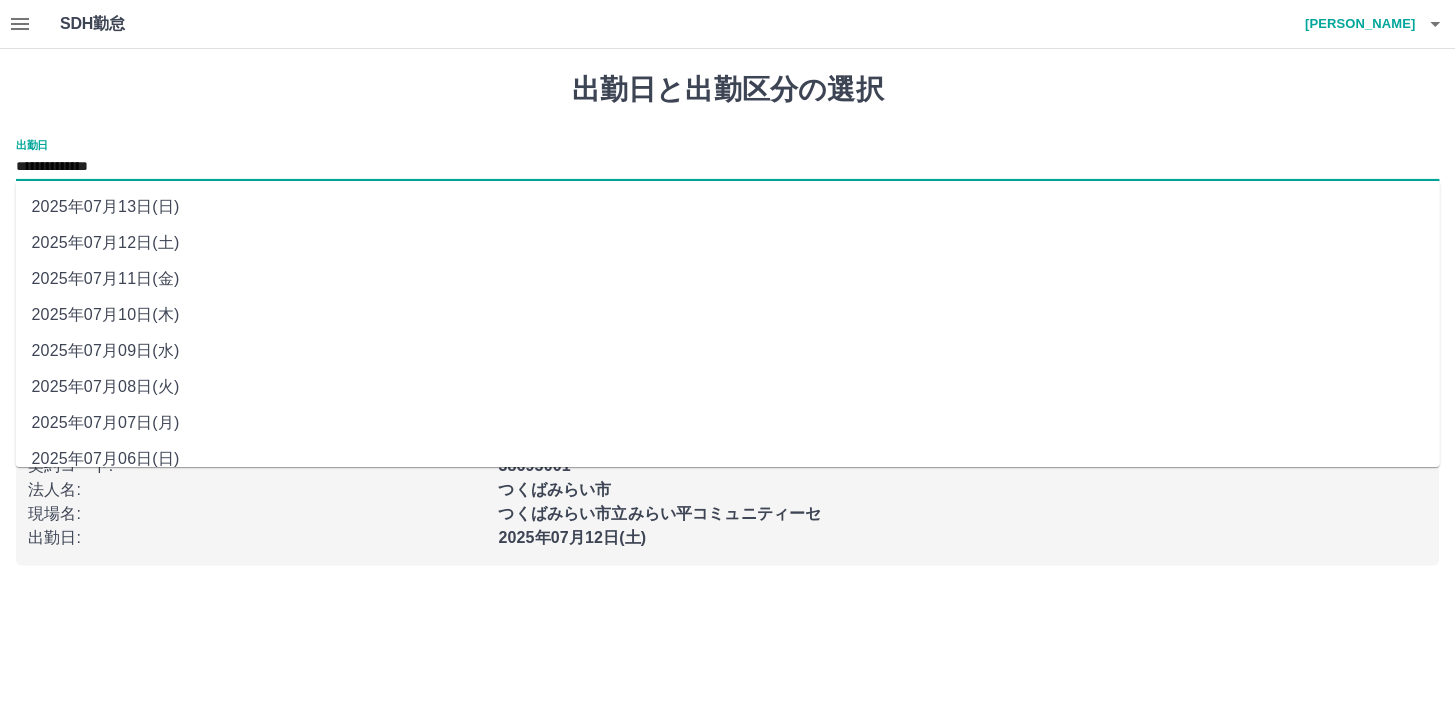 click on "**********" at bounding box center (728, 167) 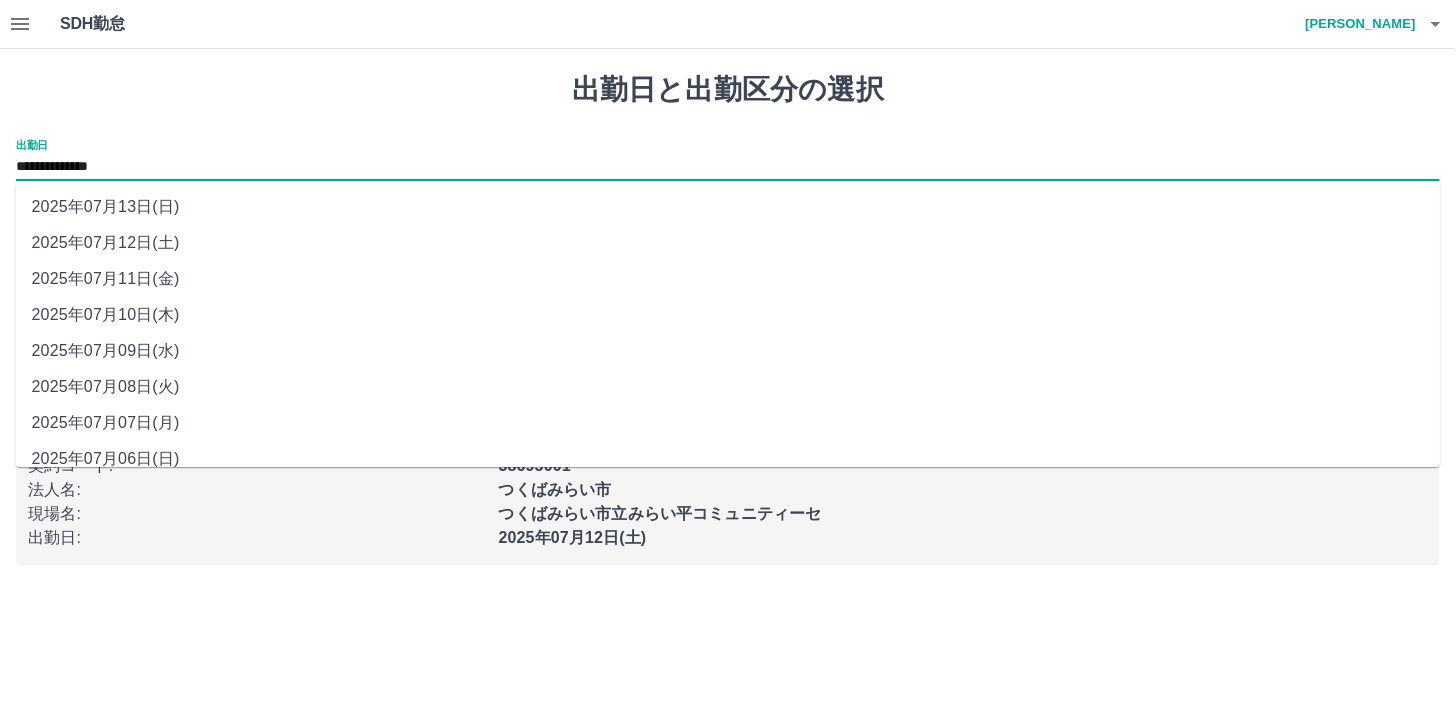 click on "2025年07月07日(月)" at bounding box center (728, 423) 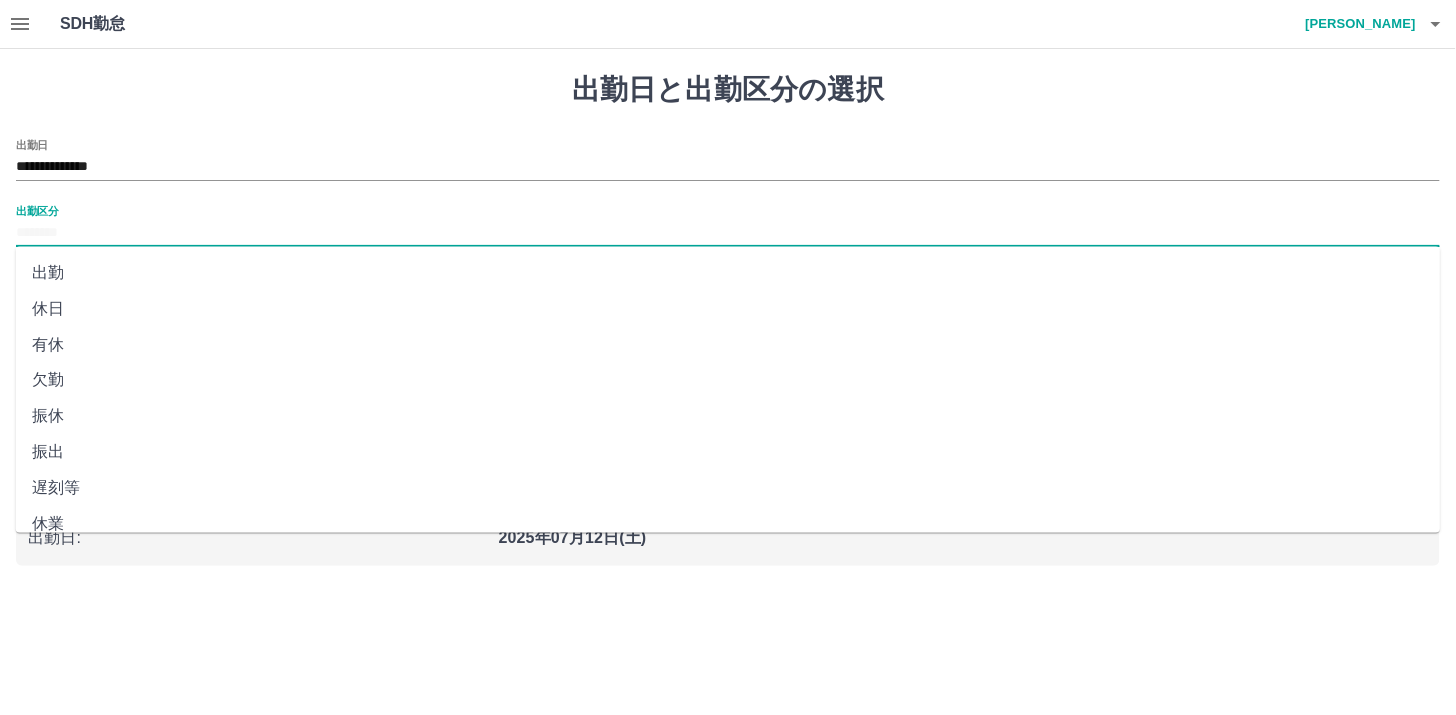 click on "出勤区分" at bounding box center (728, 233) 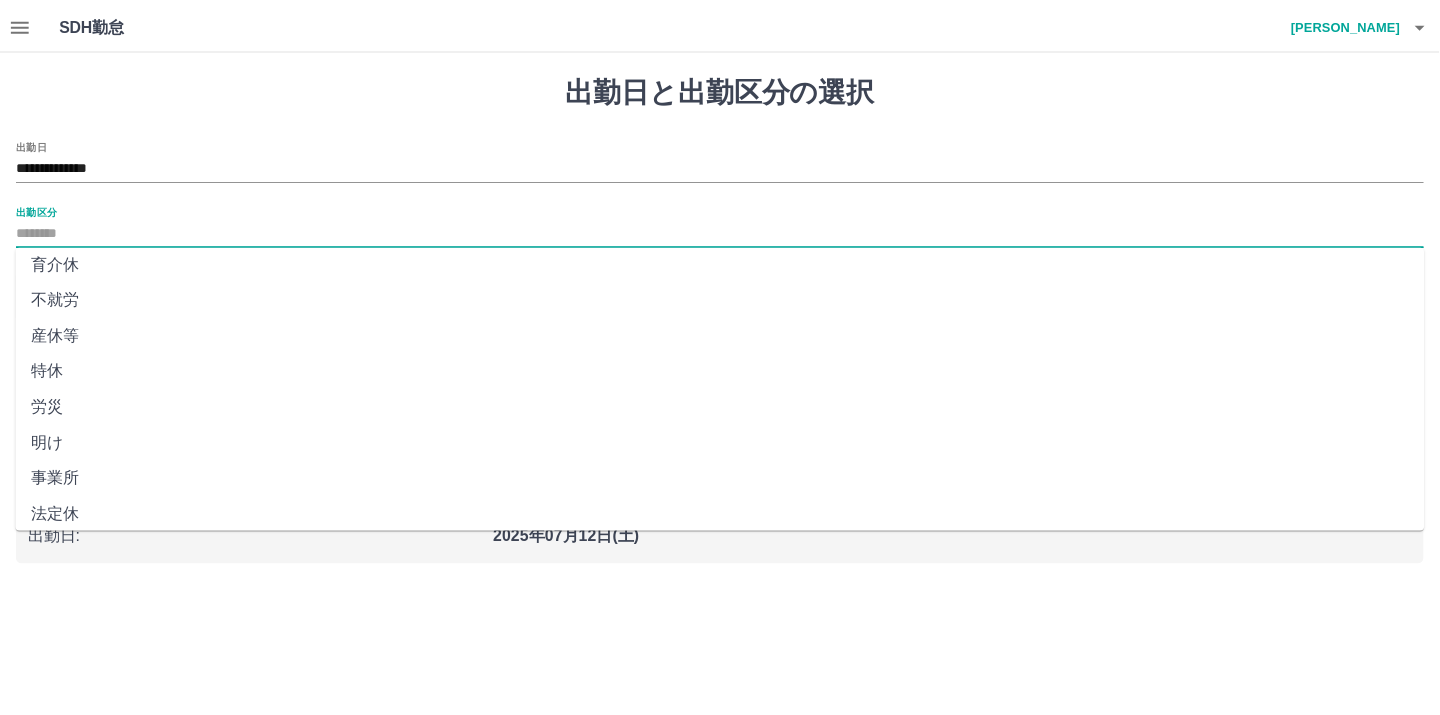 scroll, scrollTop: 376, scrollLeft: 0, axis: vertical 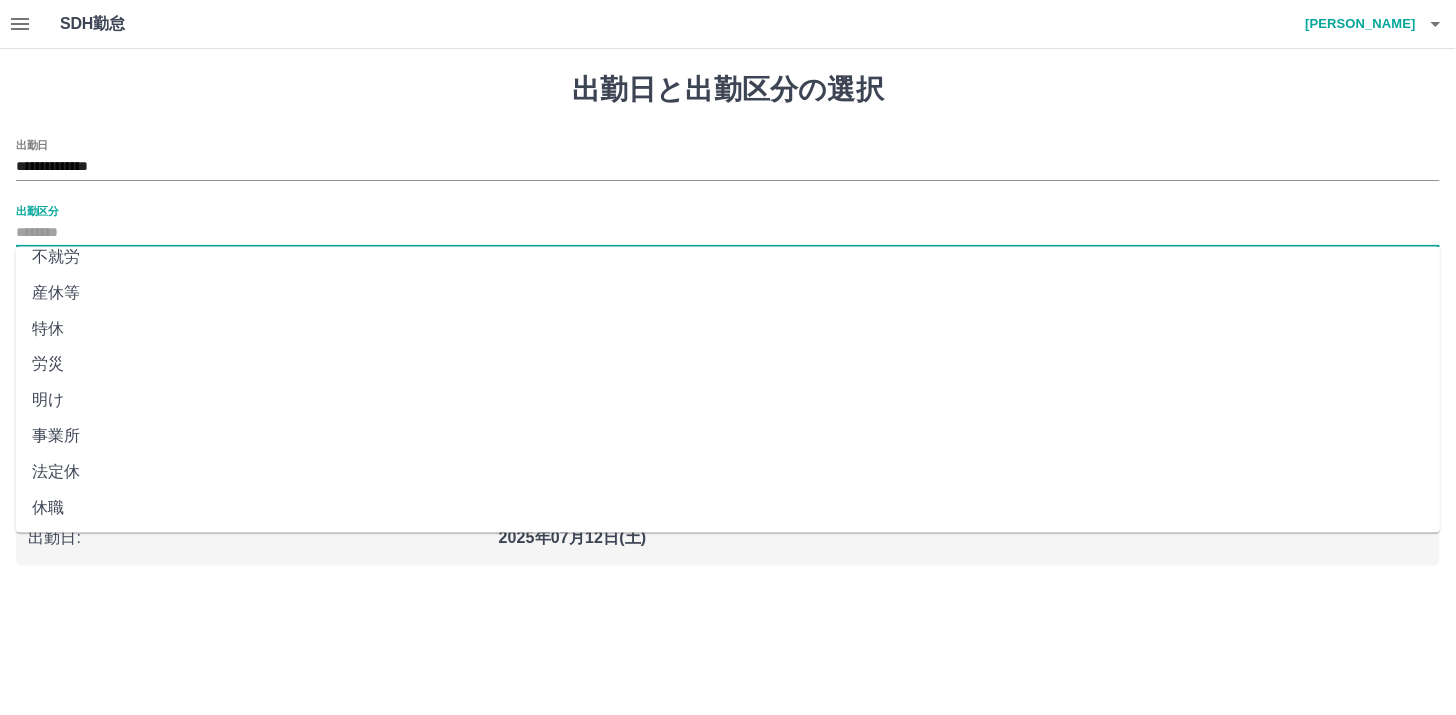 click on "法定休" at bounding box center (728, 473) 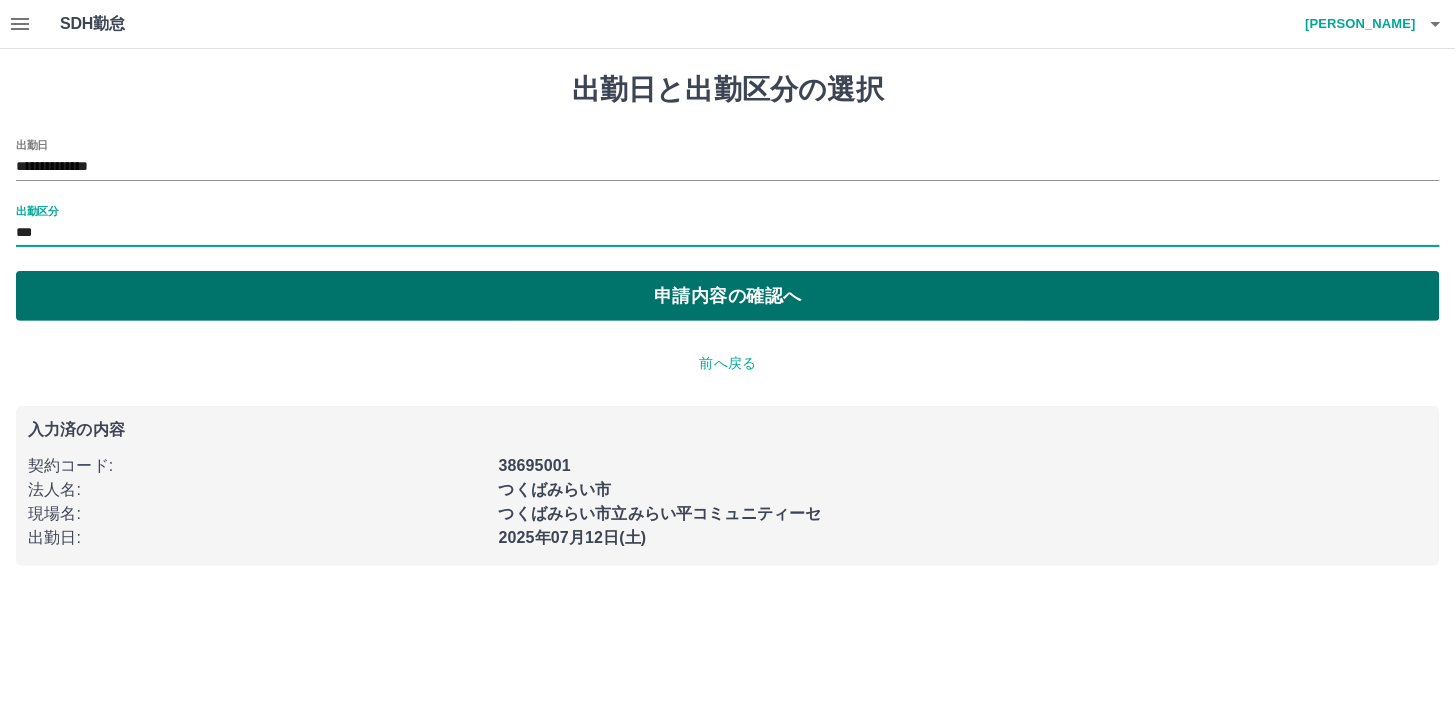 click on "申請内容の確認へ" at bounding box center [728, 296] 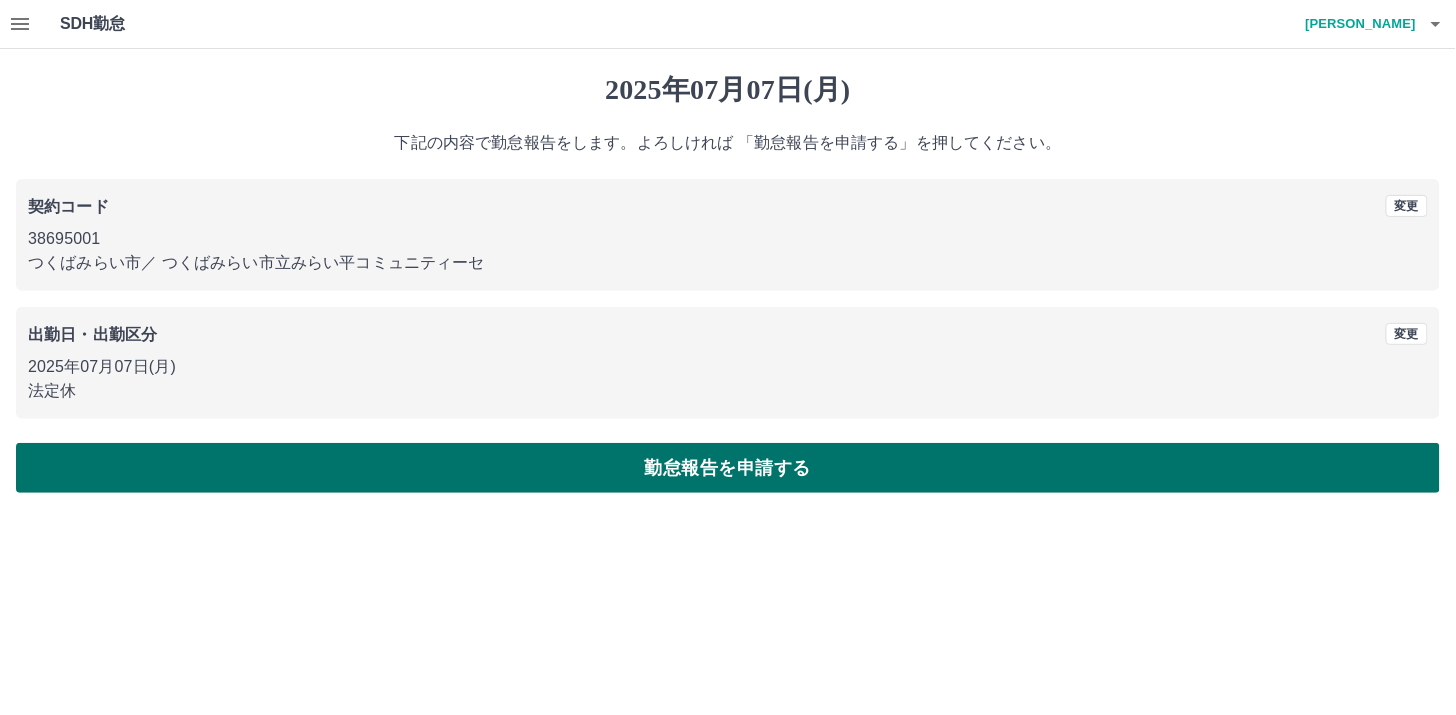 click on "勤怠報告を申請する" at bounding box center (728, 468) 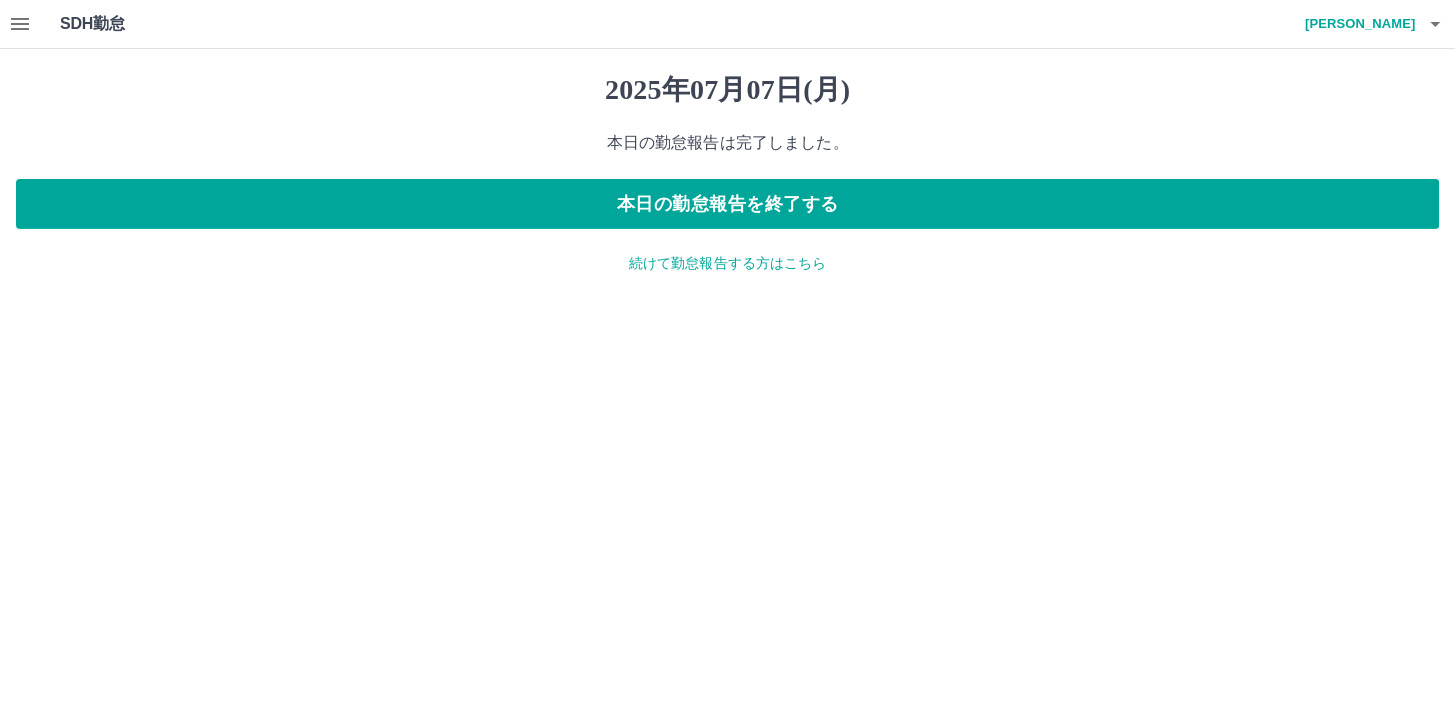 click on "続けて勤怠報告する方はこちら" at bounding box center [728, 263] 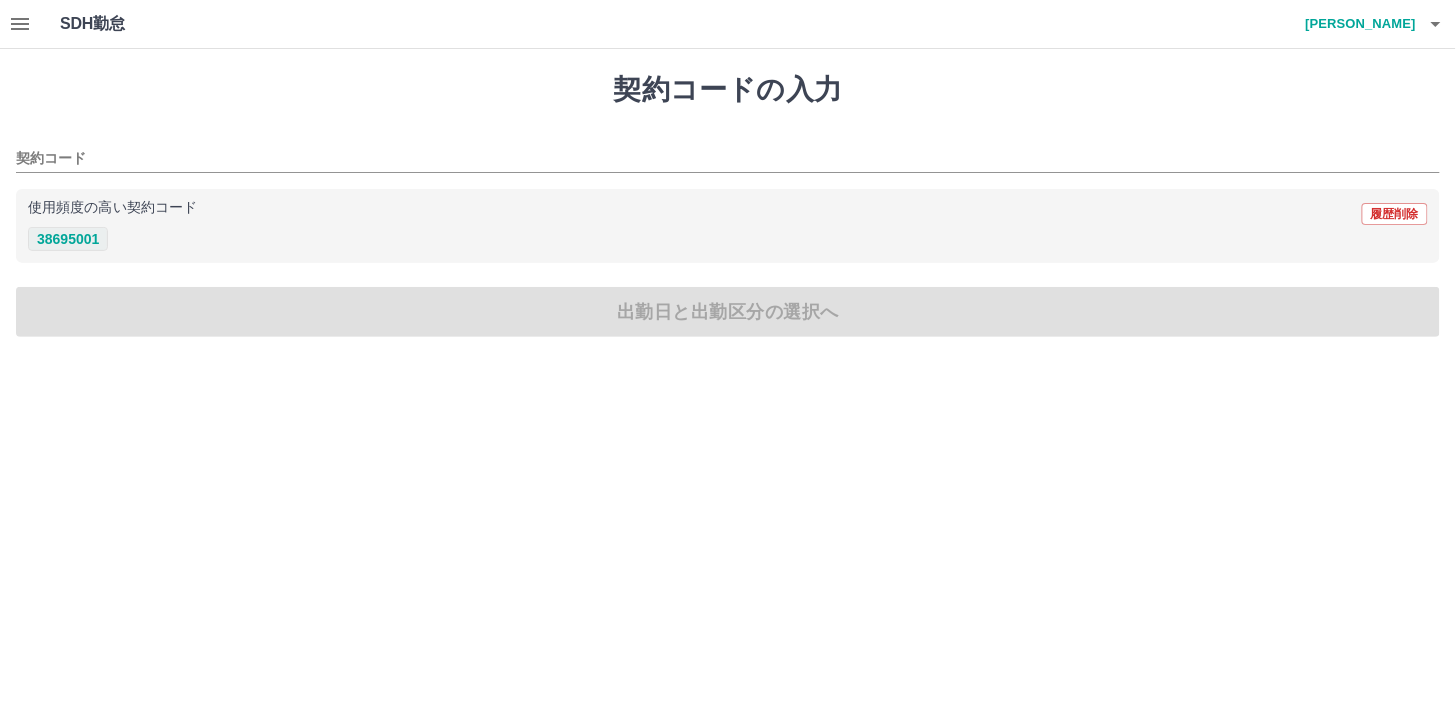 click on "38695001" at bounding box center [68, 239] 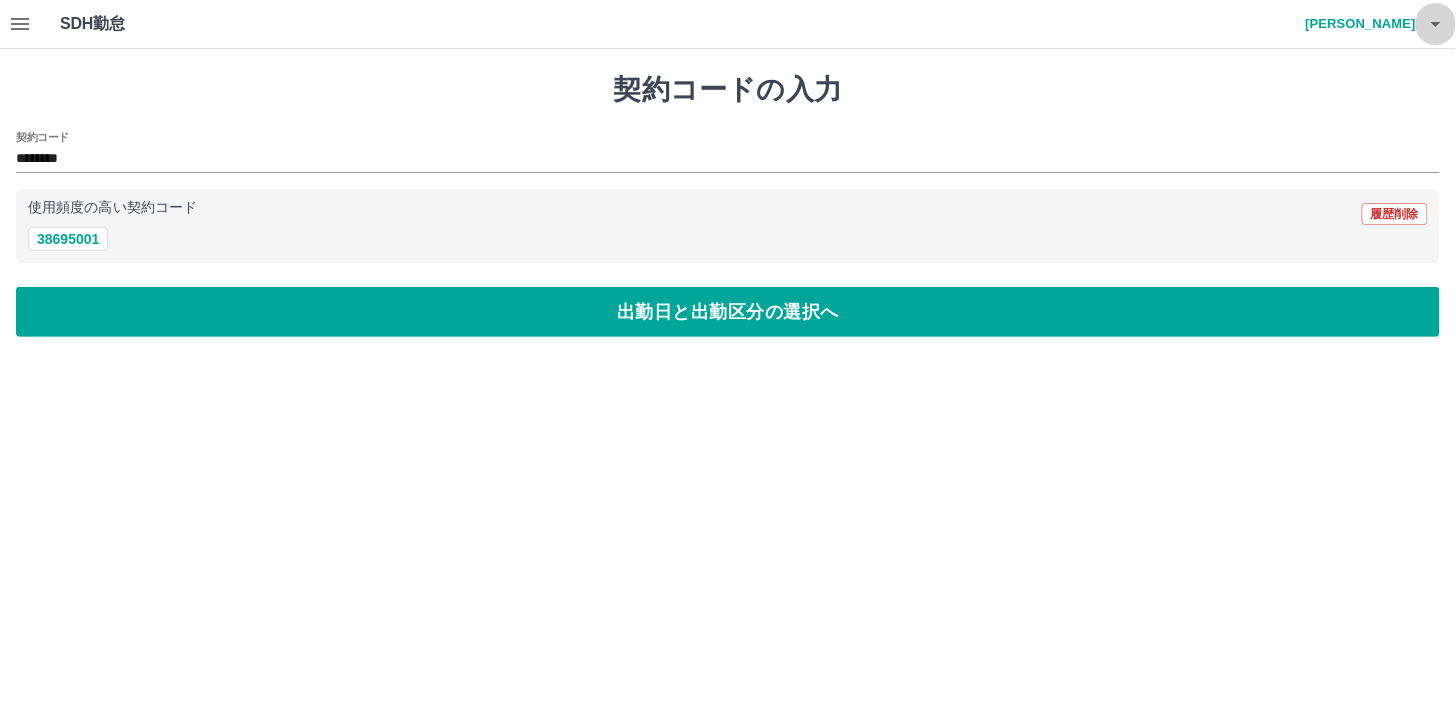 click 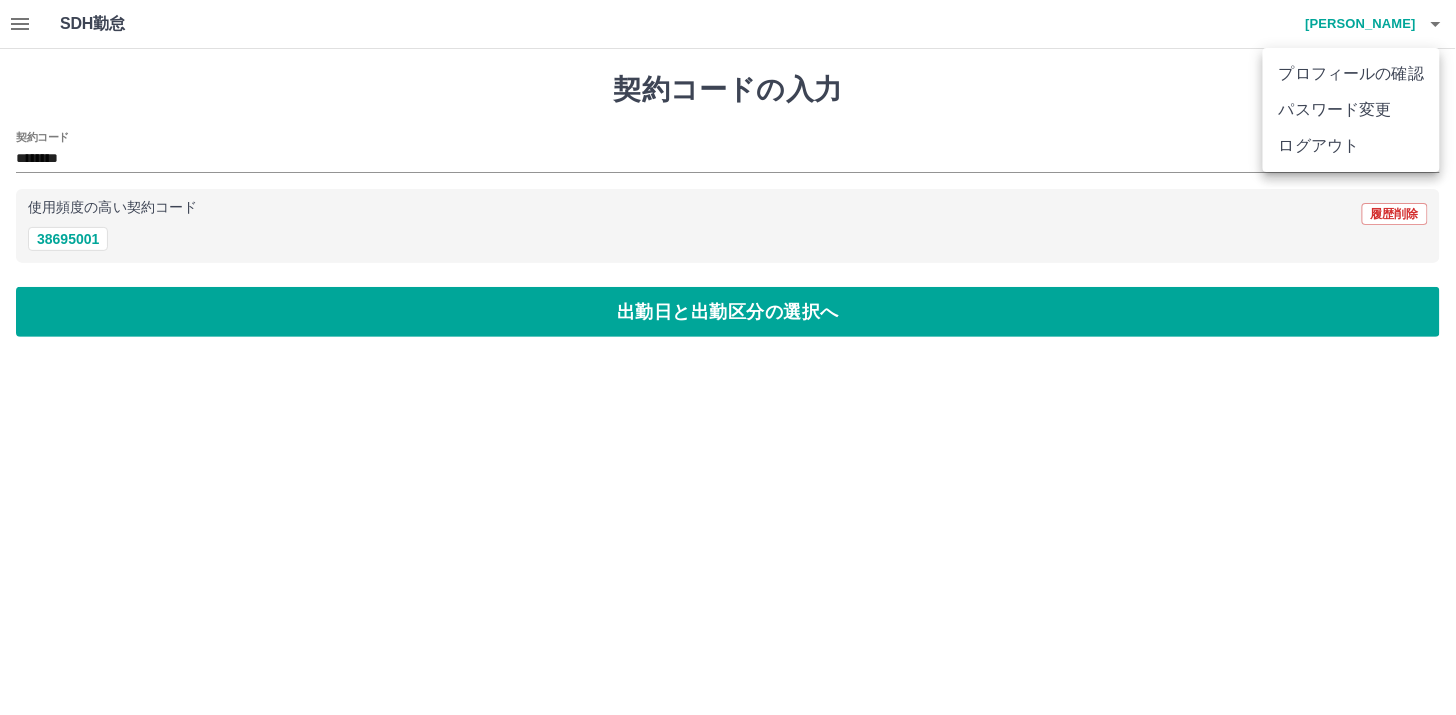click at bounding box center [728, 357] 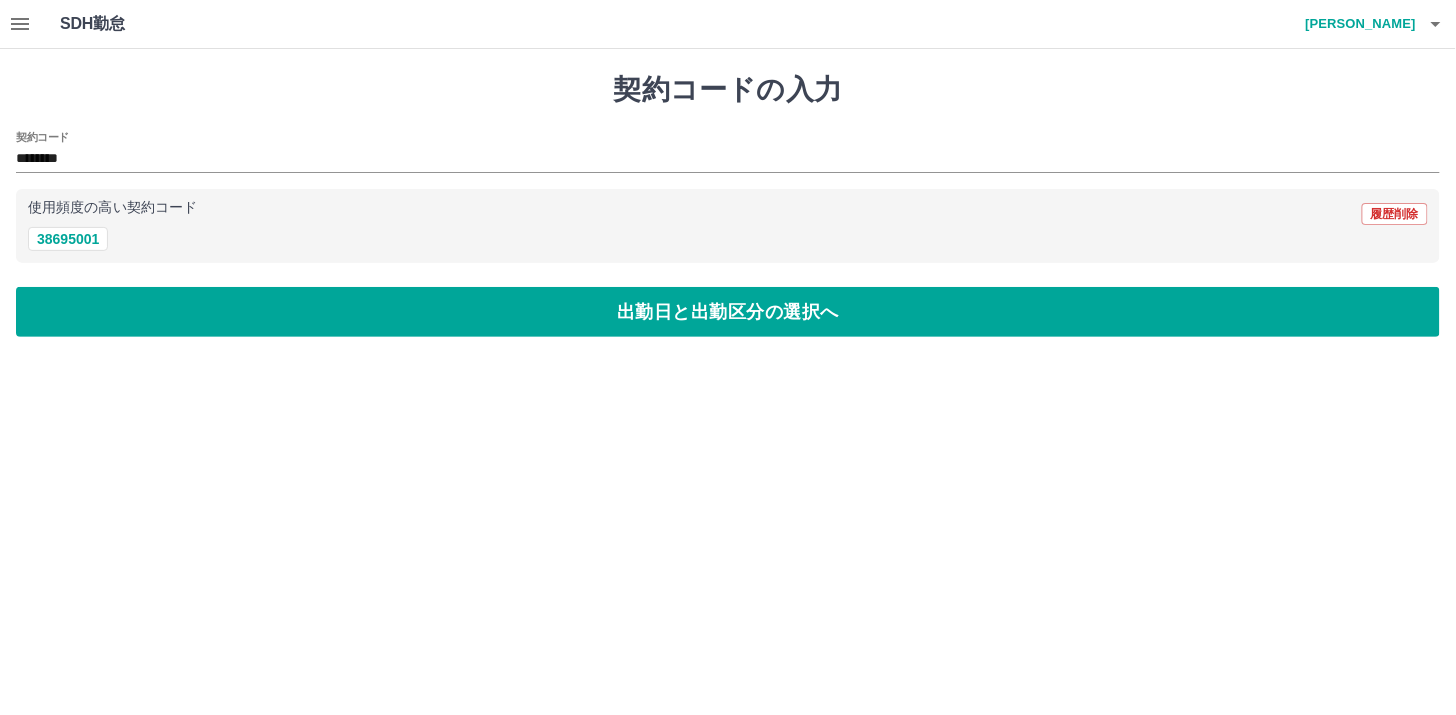 click 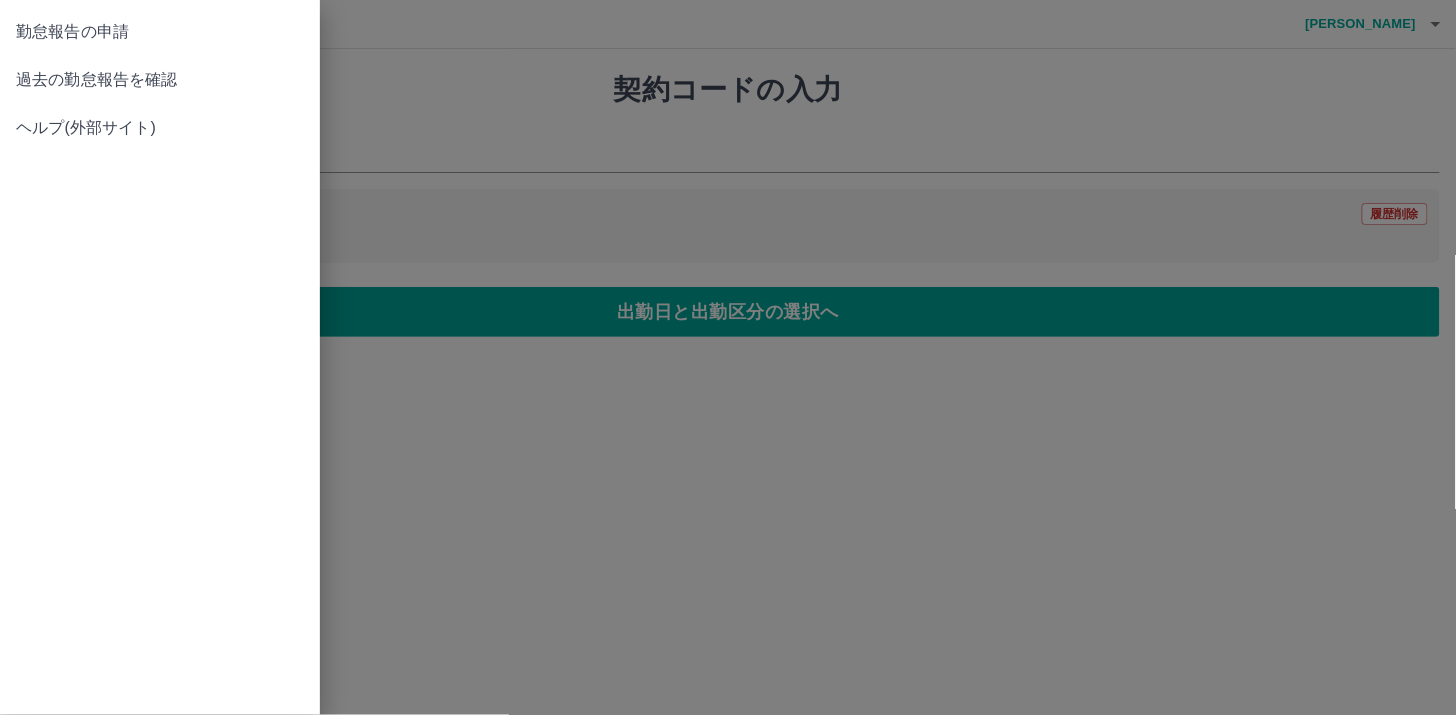 click on "過去の勤怠報告を確認" at bounding box center (160, 80) 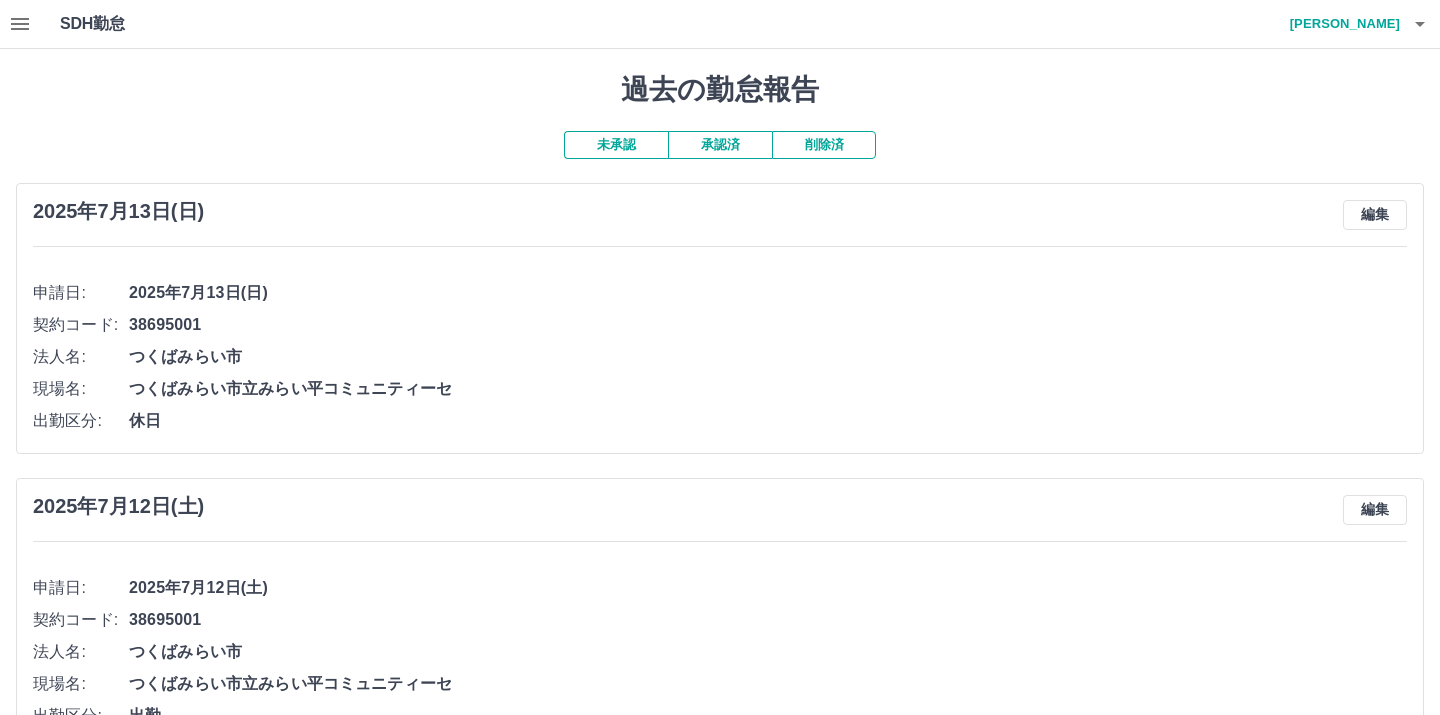click on "承認済" at bounding box center [720, 145] 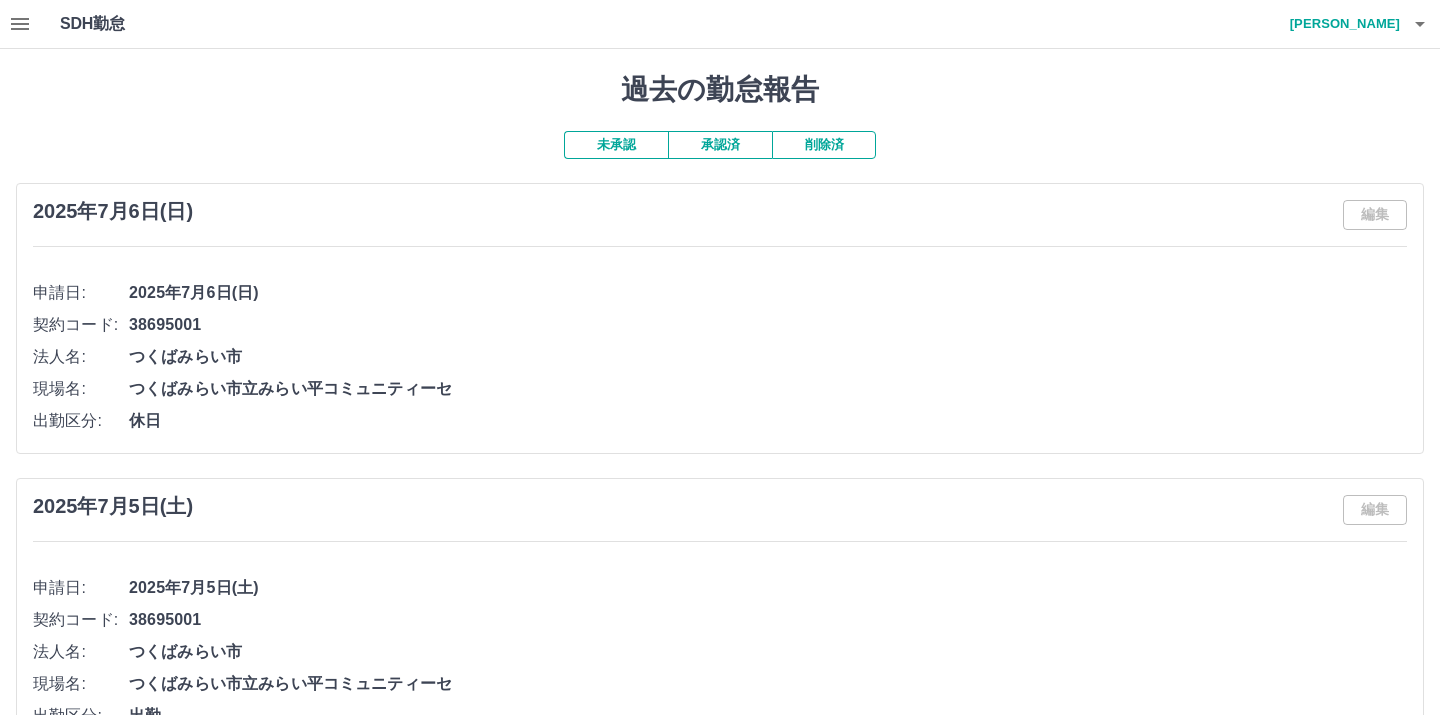 click on "未承認" at bounding box center [616, 145] 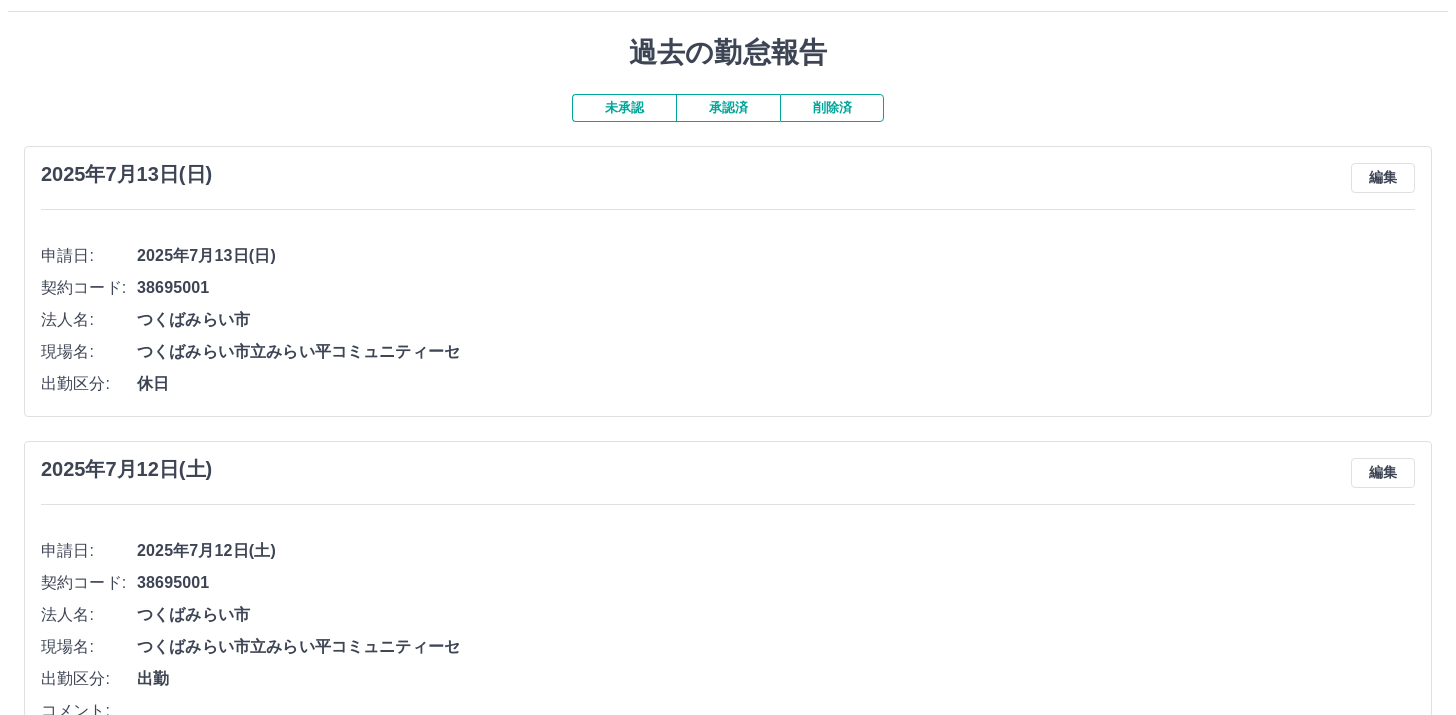 scroll, scrollTop: 0, scrollLeft: 0, axis: both 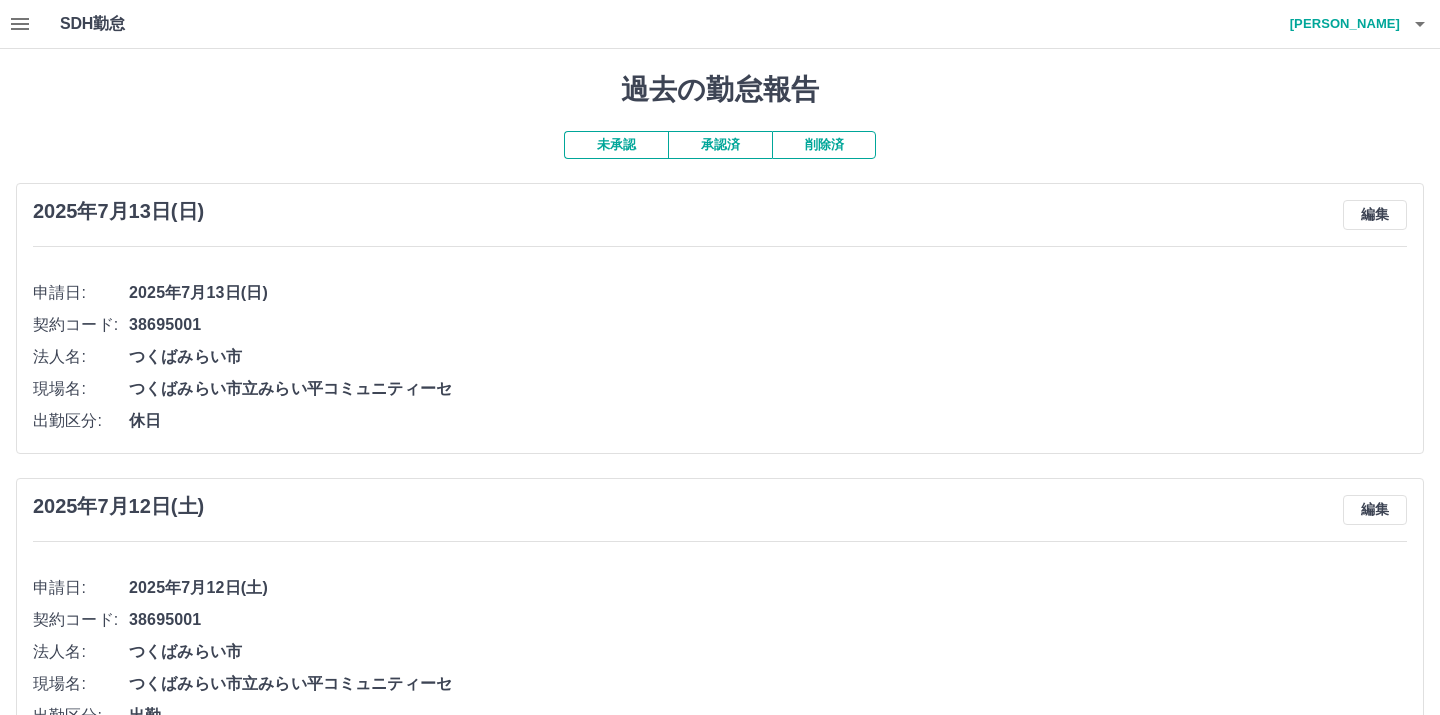 click 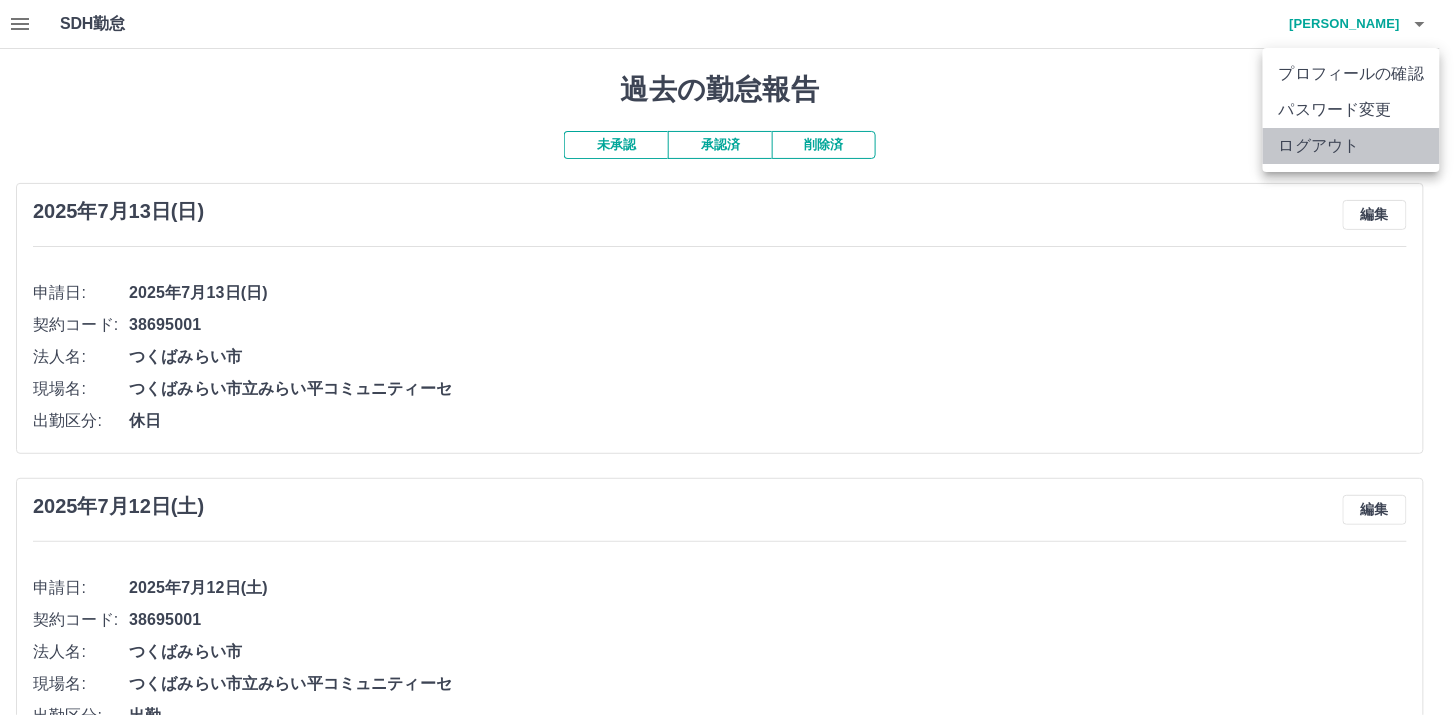 click on "ログアウト" at bounding box center [1351, 146] 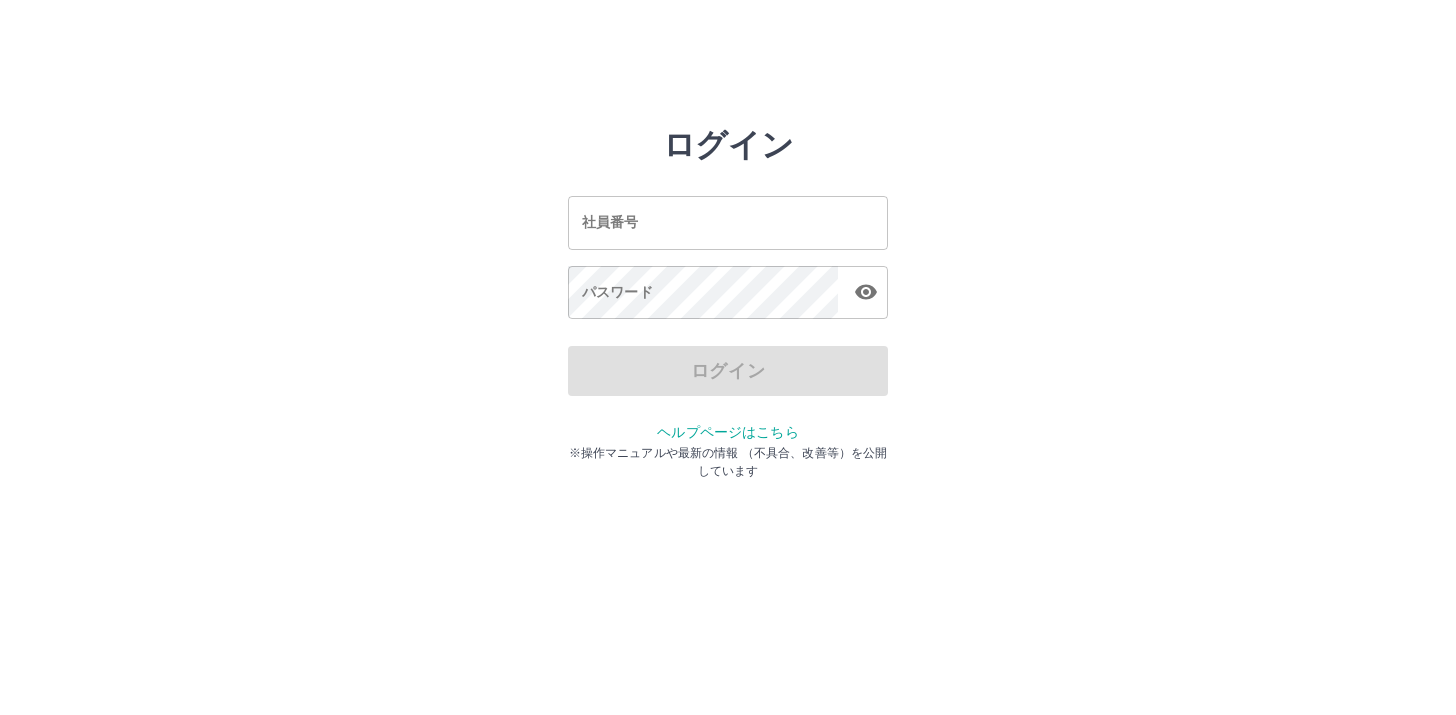 scroll, scrollTop: 0, scrollLeft: 0, axis: both 